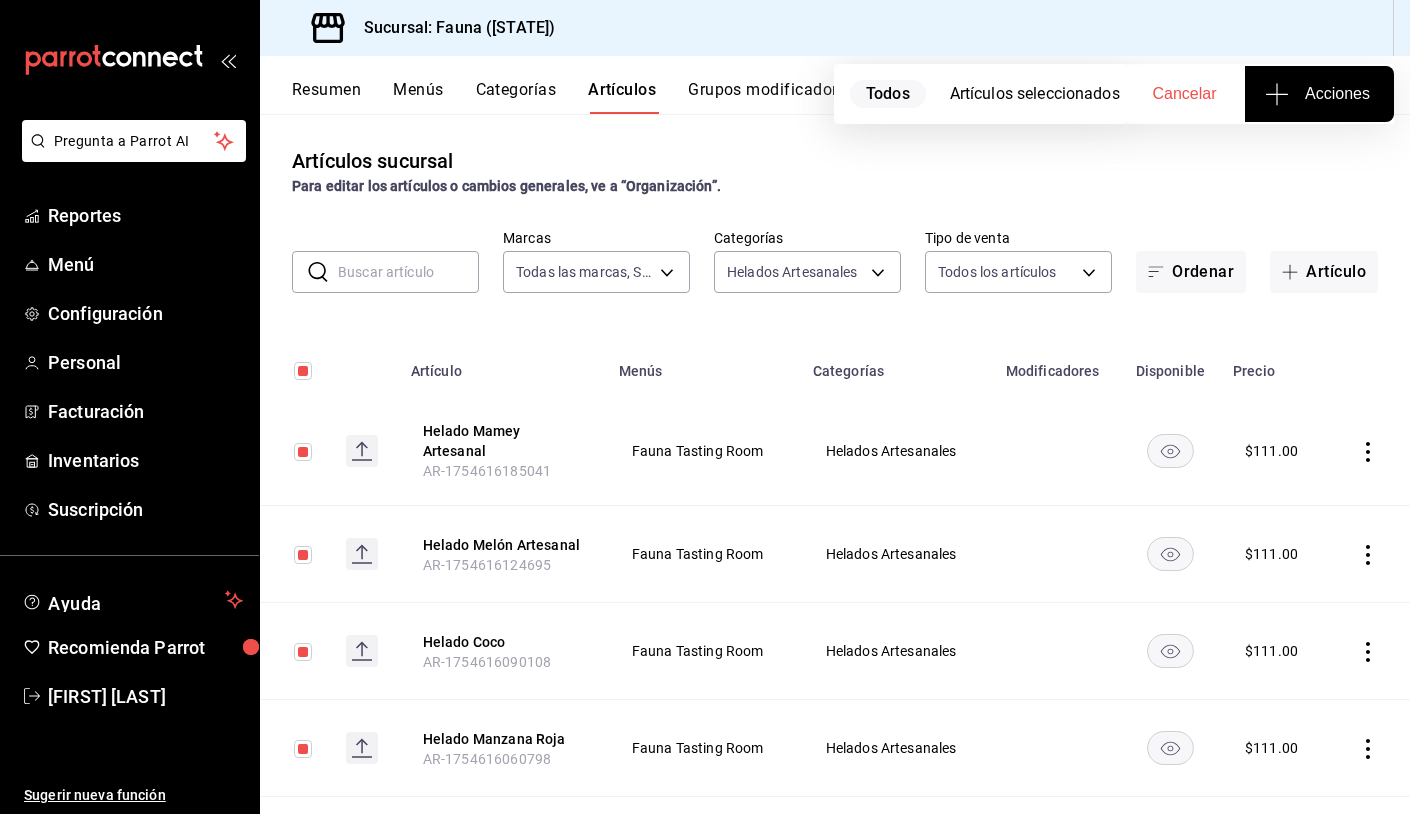 scroll, scrollTop: 0, scrollLeft: 0, axis: both 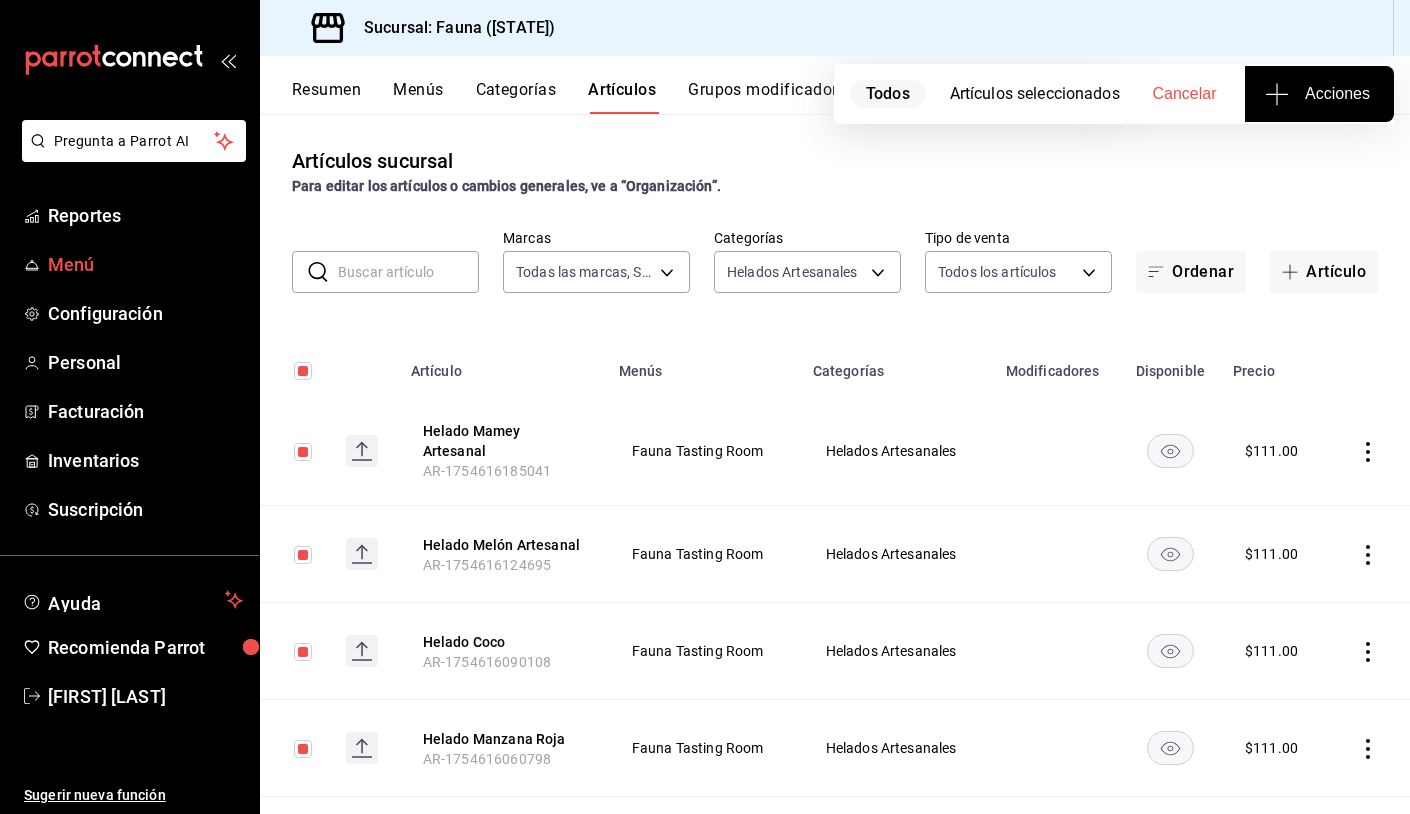 click on "Menú" at bounding box center (145, 264) 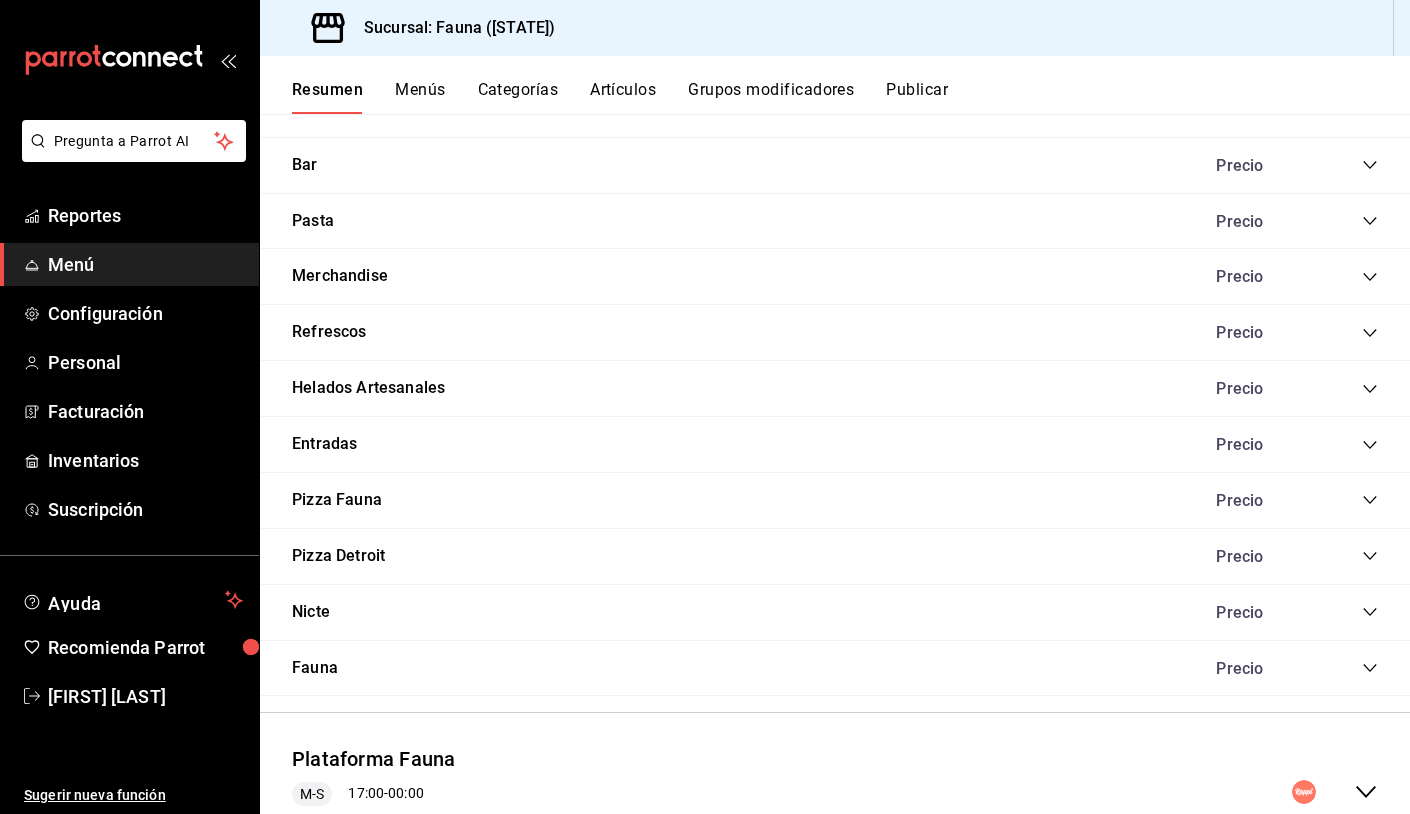 scroll, scrollTop: 2013, scrollLeft: 0, axis: vertical 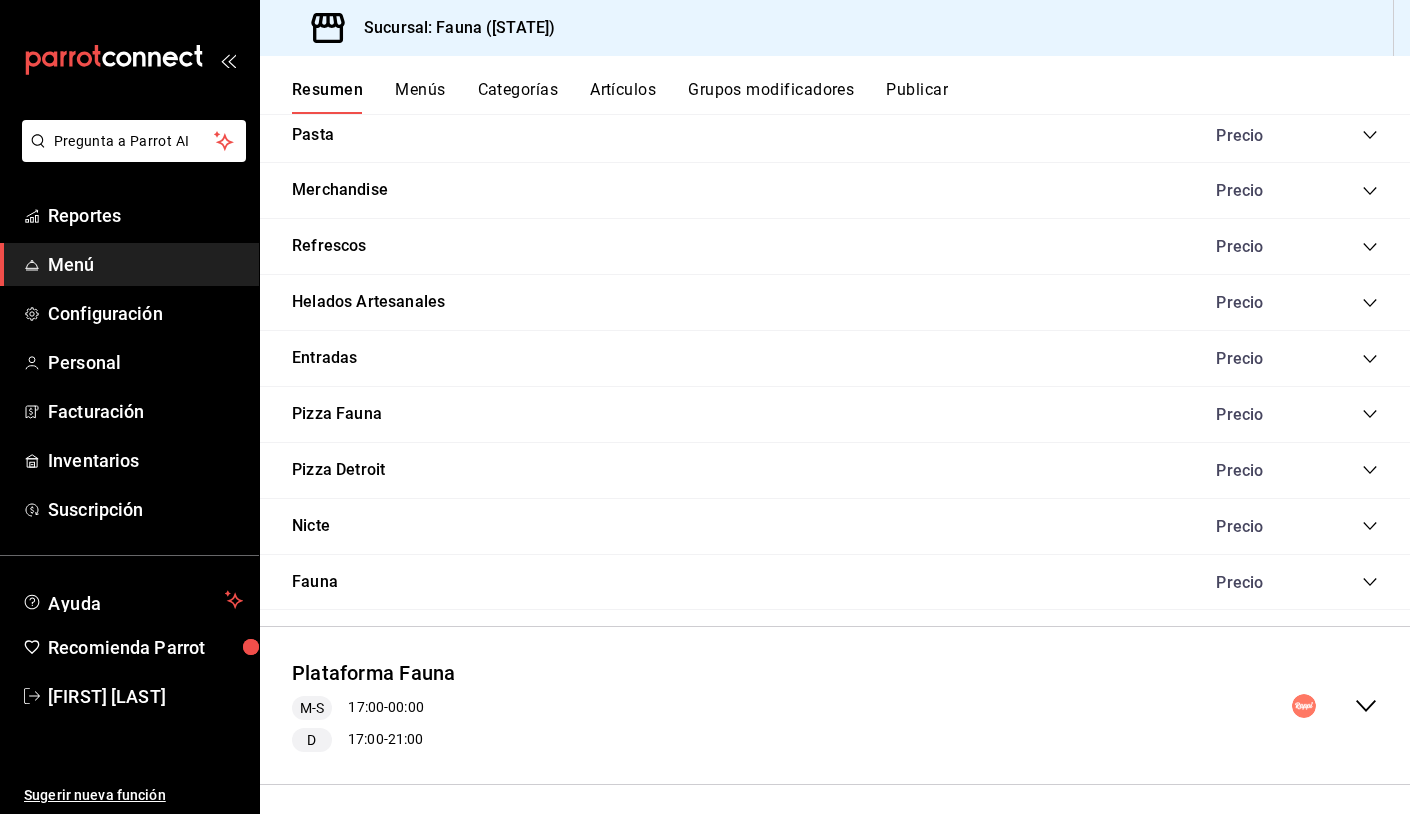 click 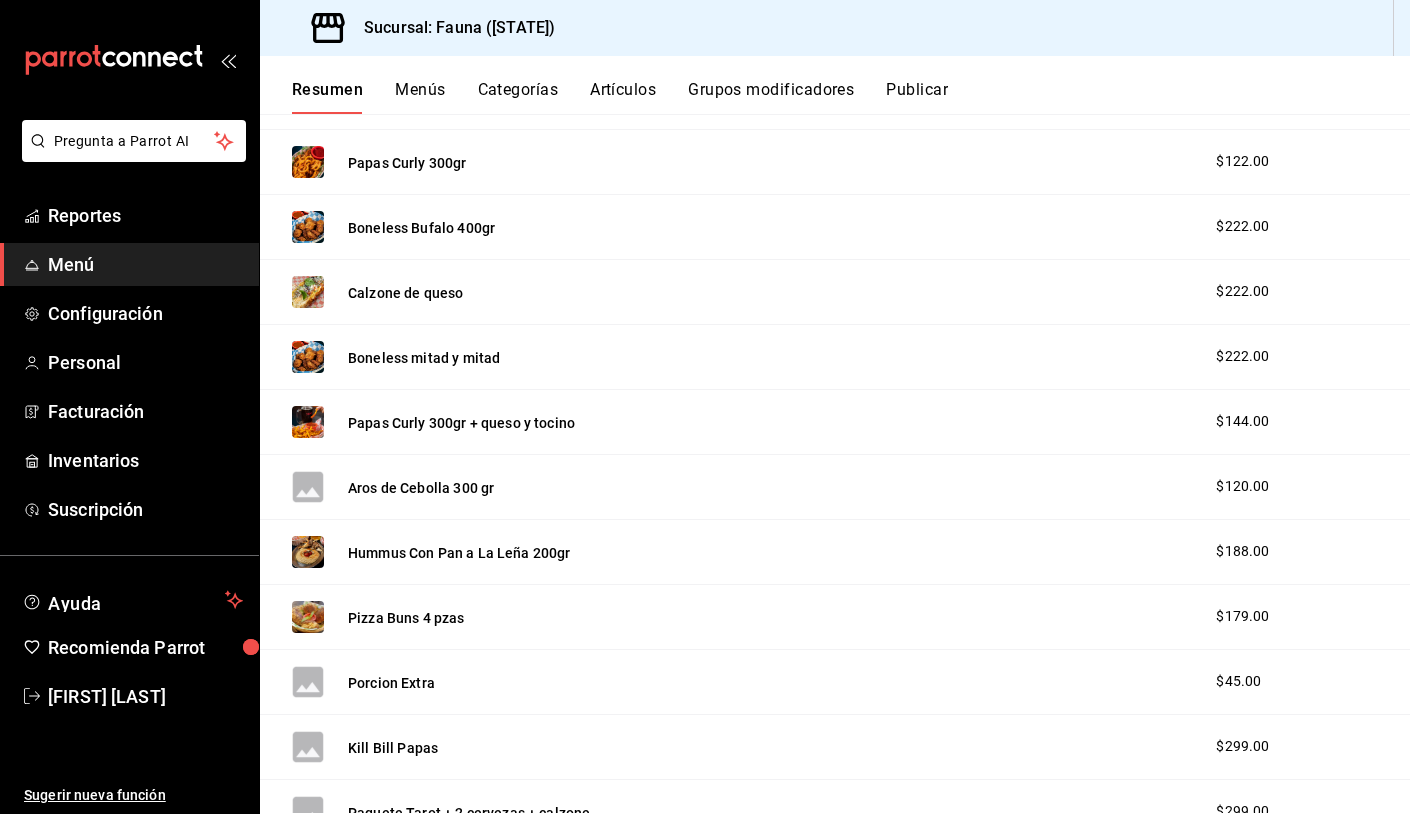 scroll, scrollTop: 2953, scrollLeft: 0, axis: vertical 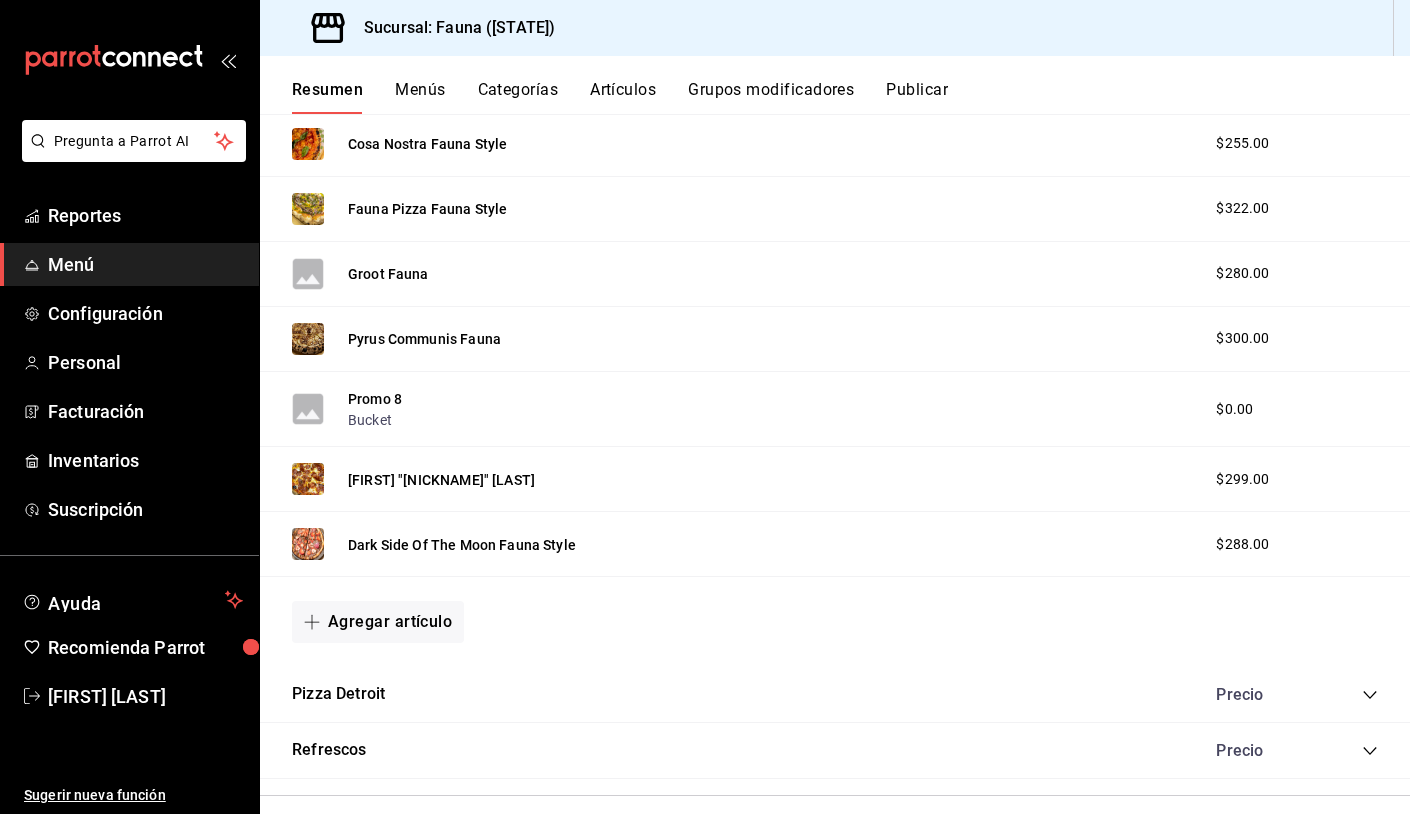click 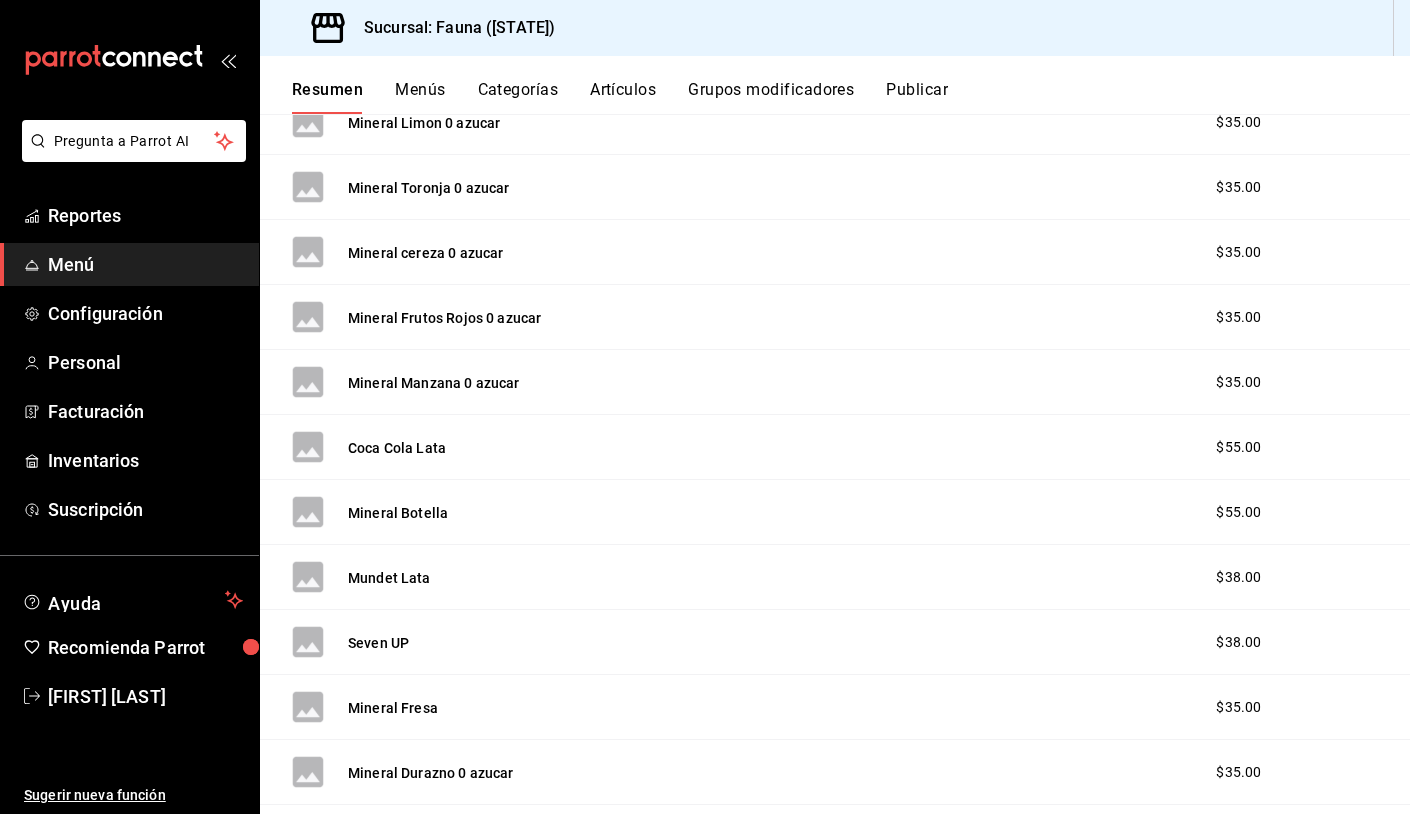 scroll, scrollTop: 5549, scrollLeft: 0, axis: vertical 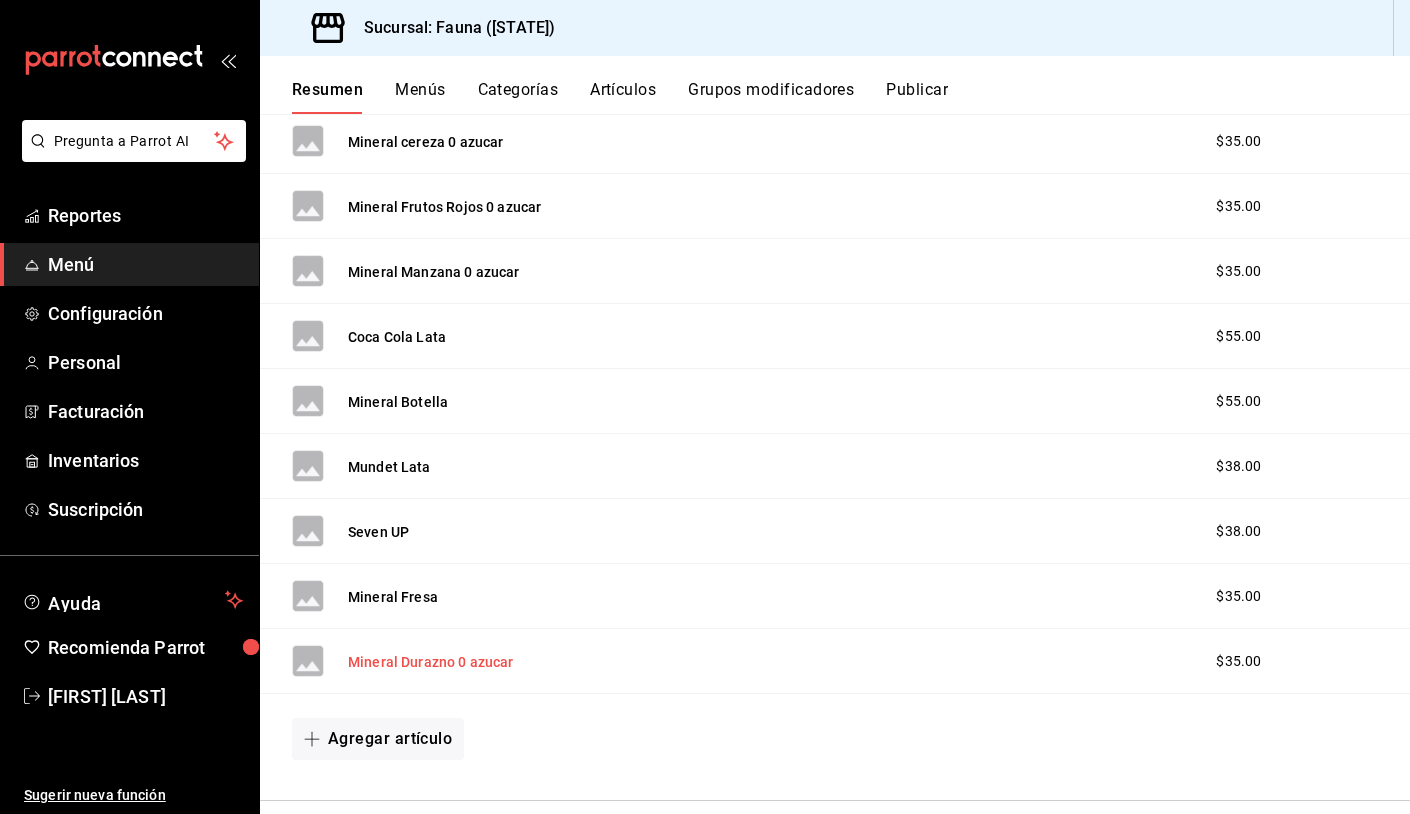 click on "Mineral Durazno 0 azucar" at bounding box center [431, 662] 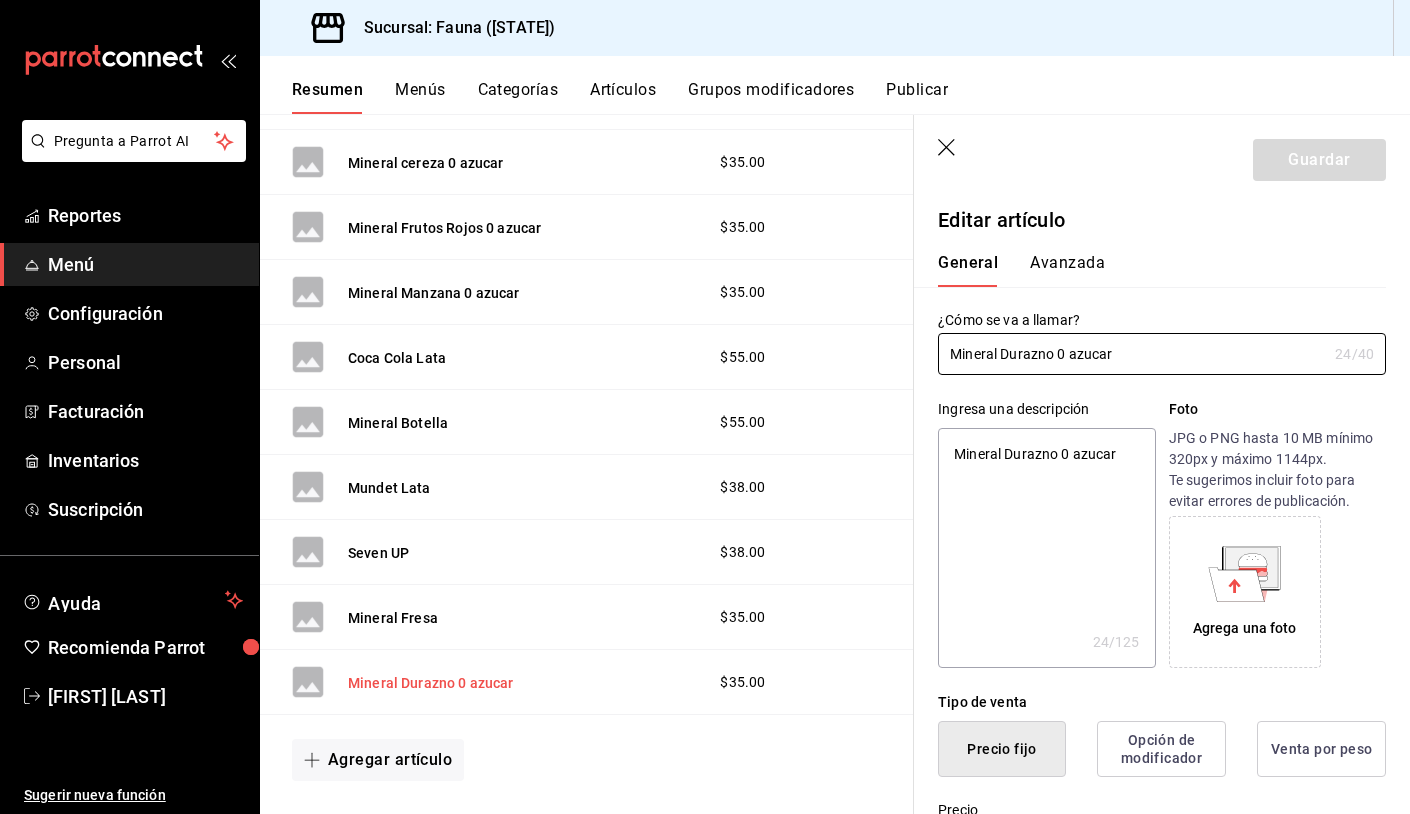 type on "x" 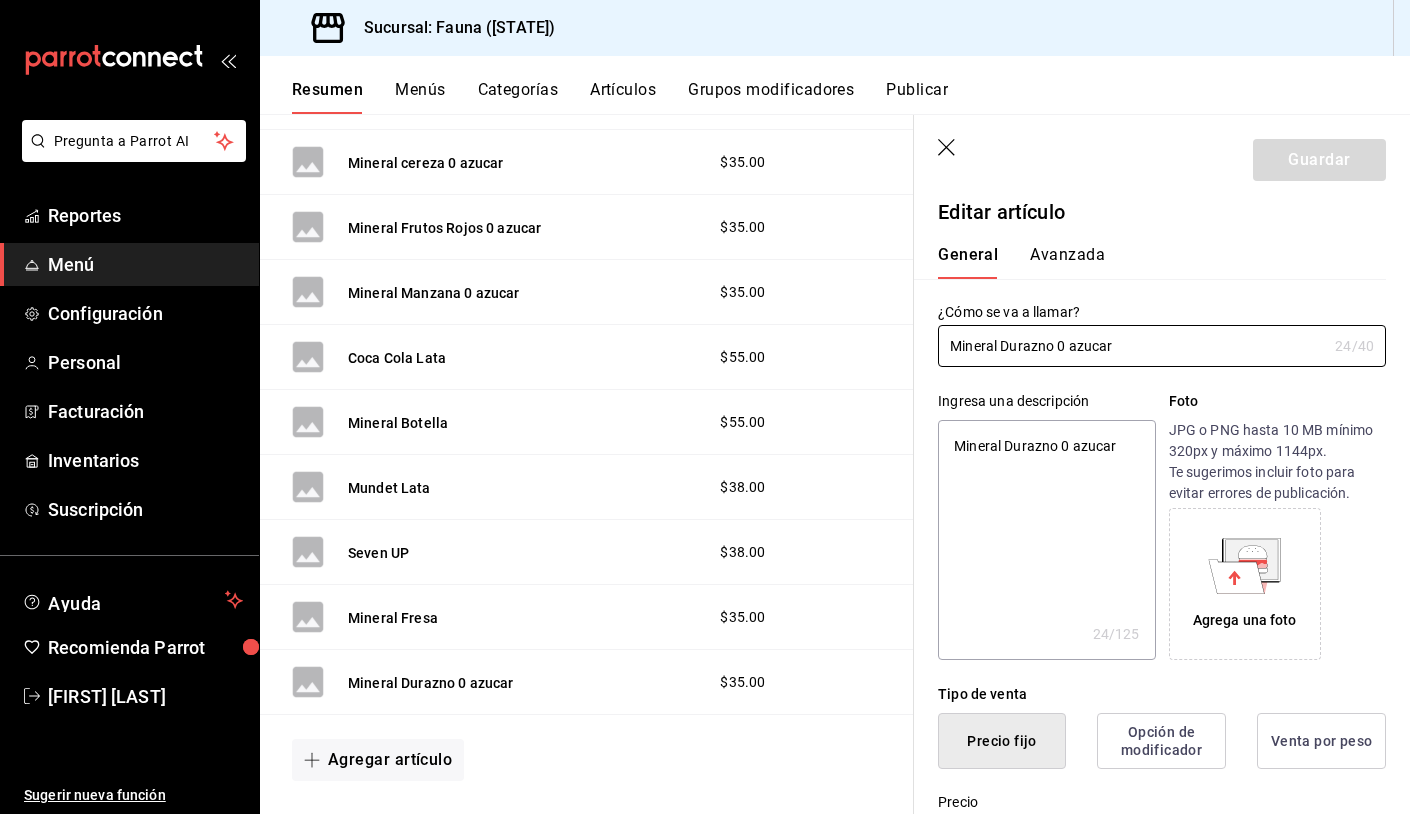 scroll, scrollTop: 0, scrollLeft: 0, axis: both 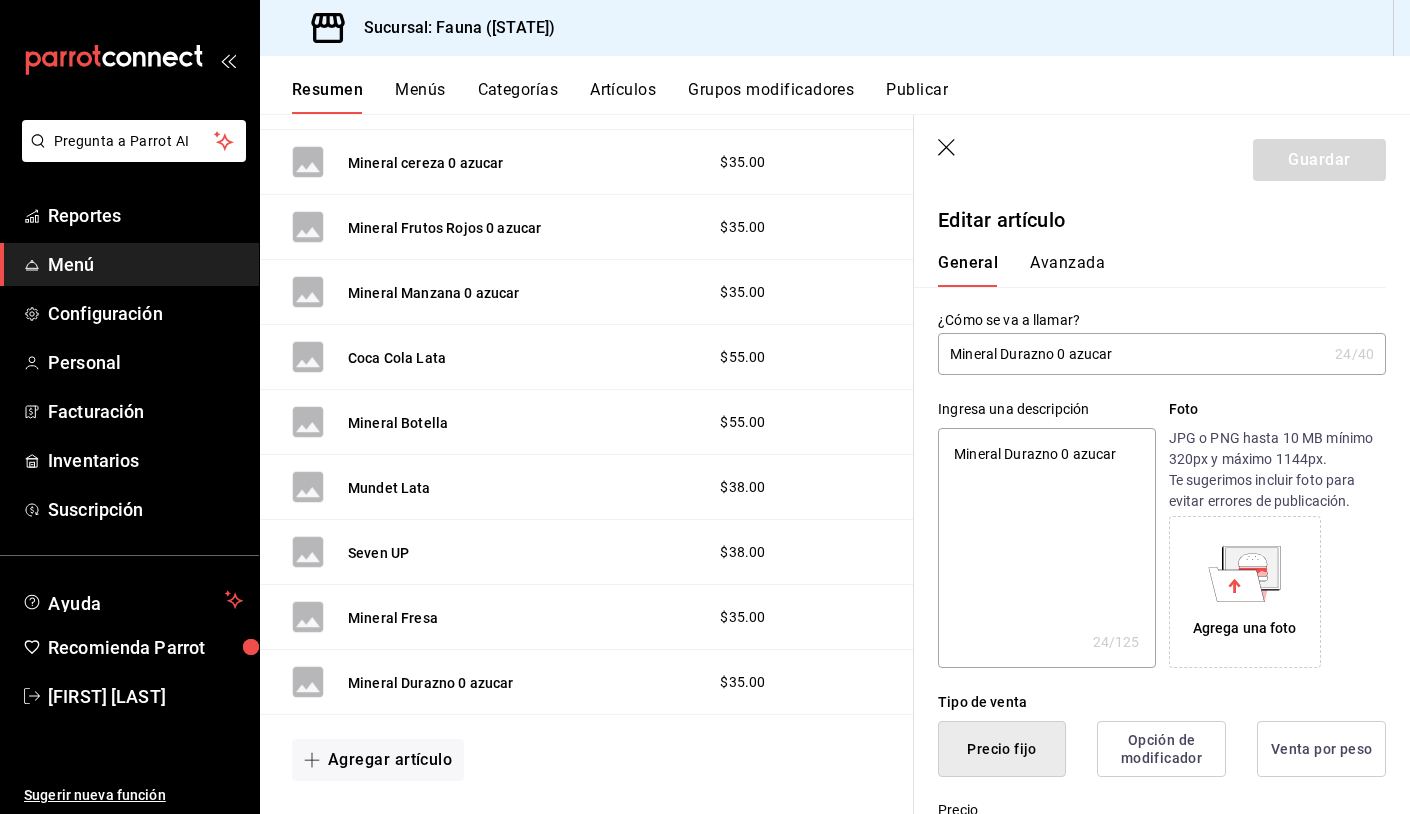 click on "Menú" at bounding box center [145, 264] 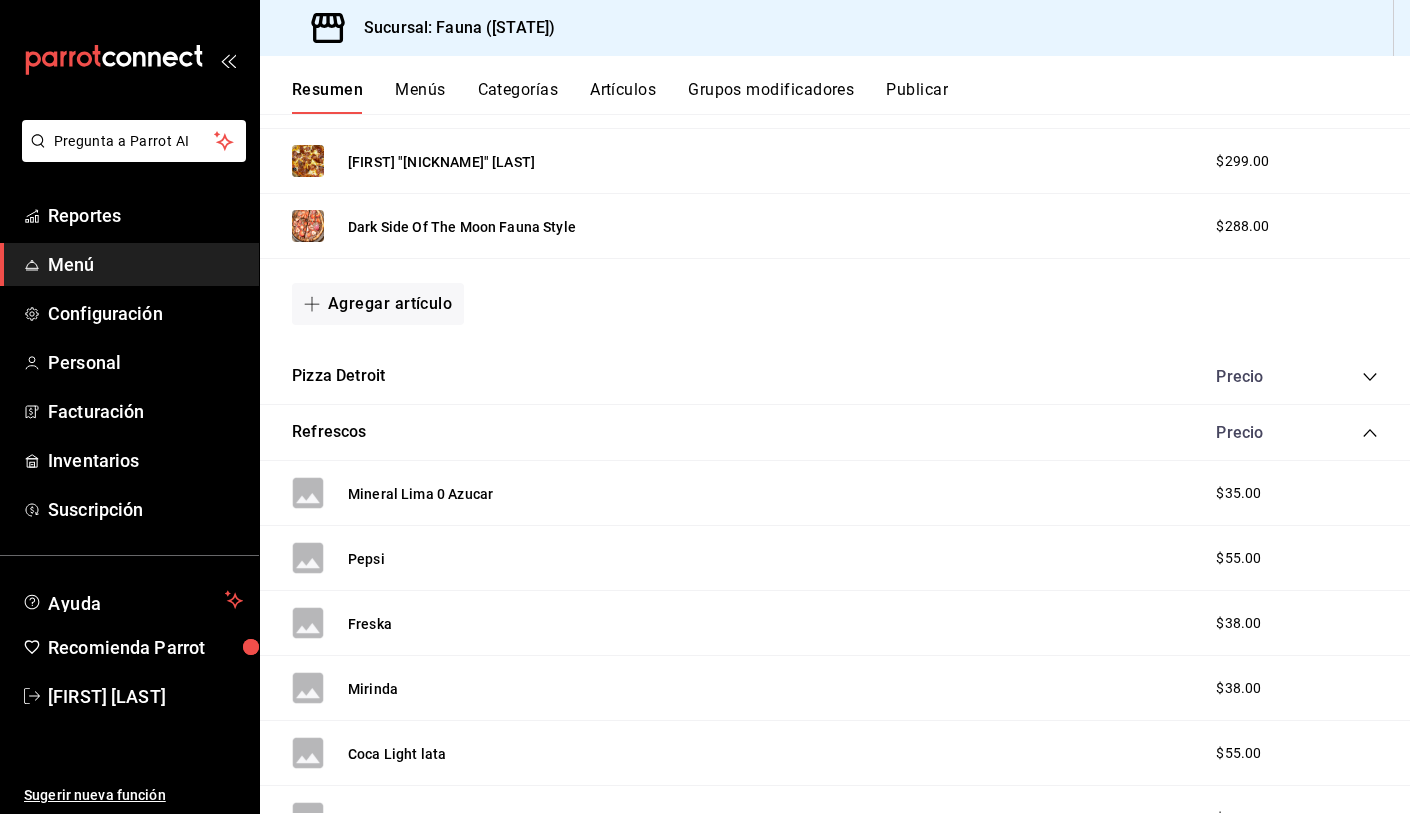 scroll, scrollTop: 4748, scrollLeft: 0, axis: vertical 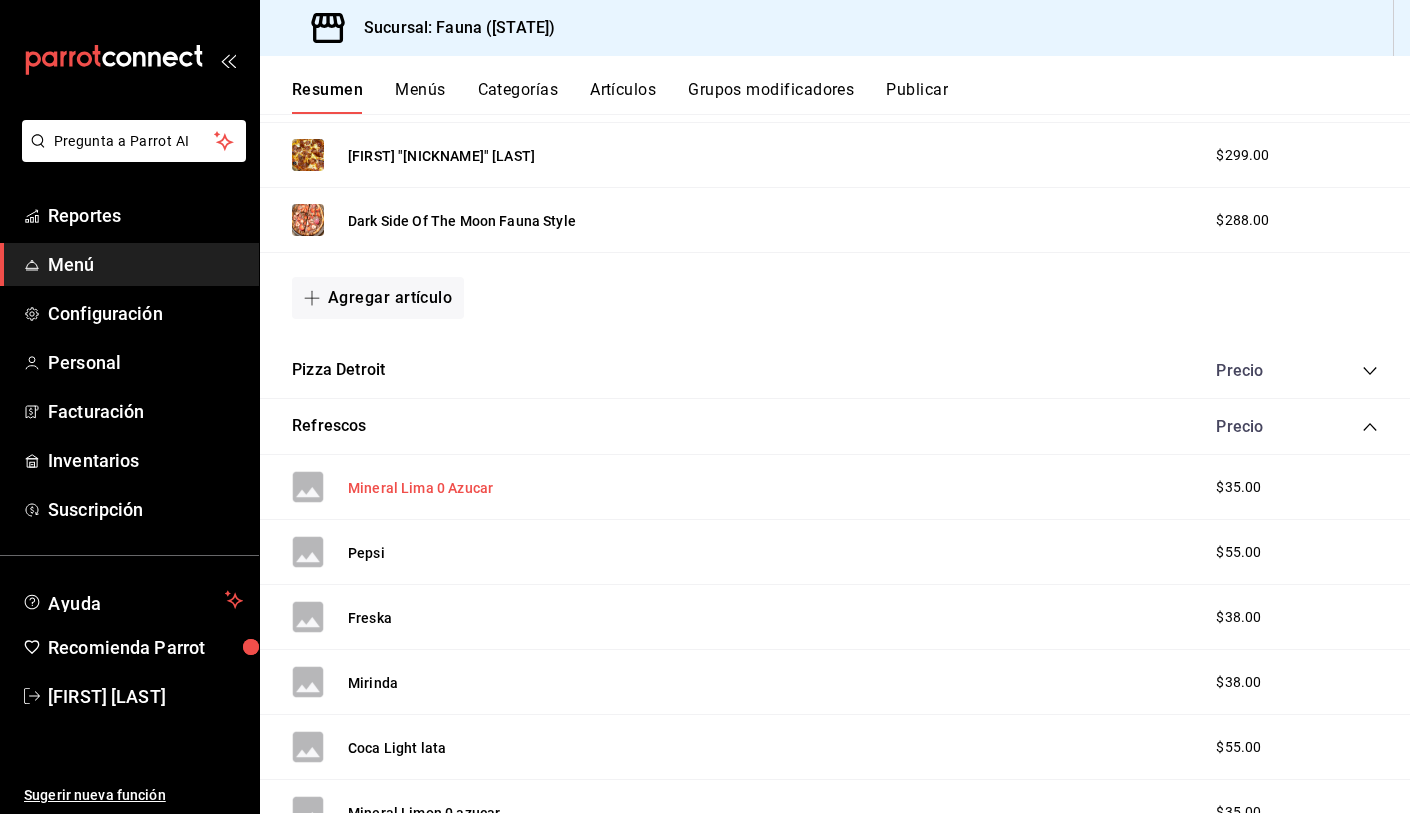 click on "Mineral Lima 0 Azucar" at bounding box center [420, 488] 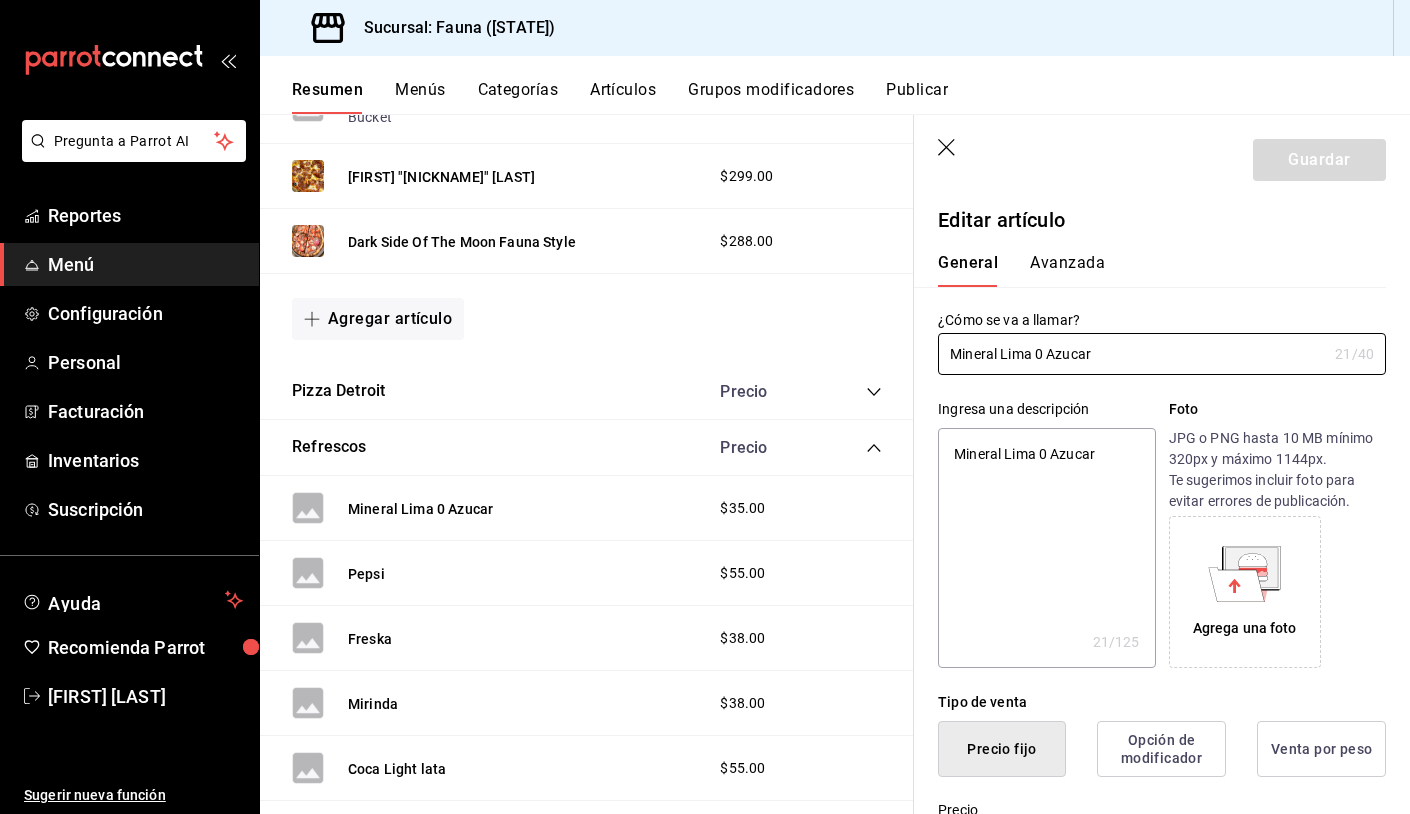 type on "x" 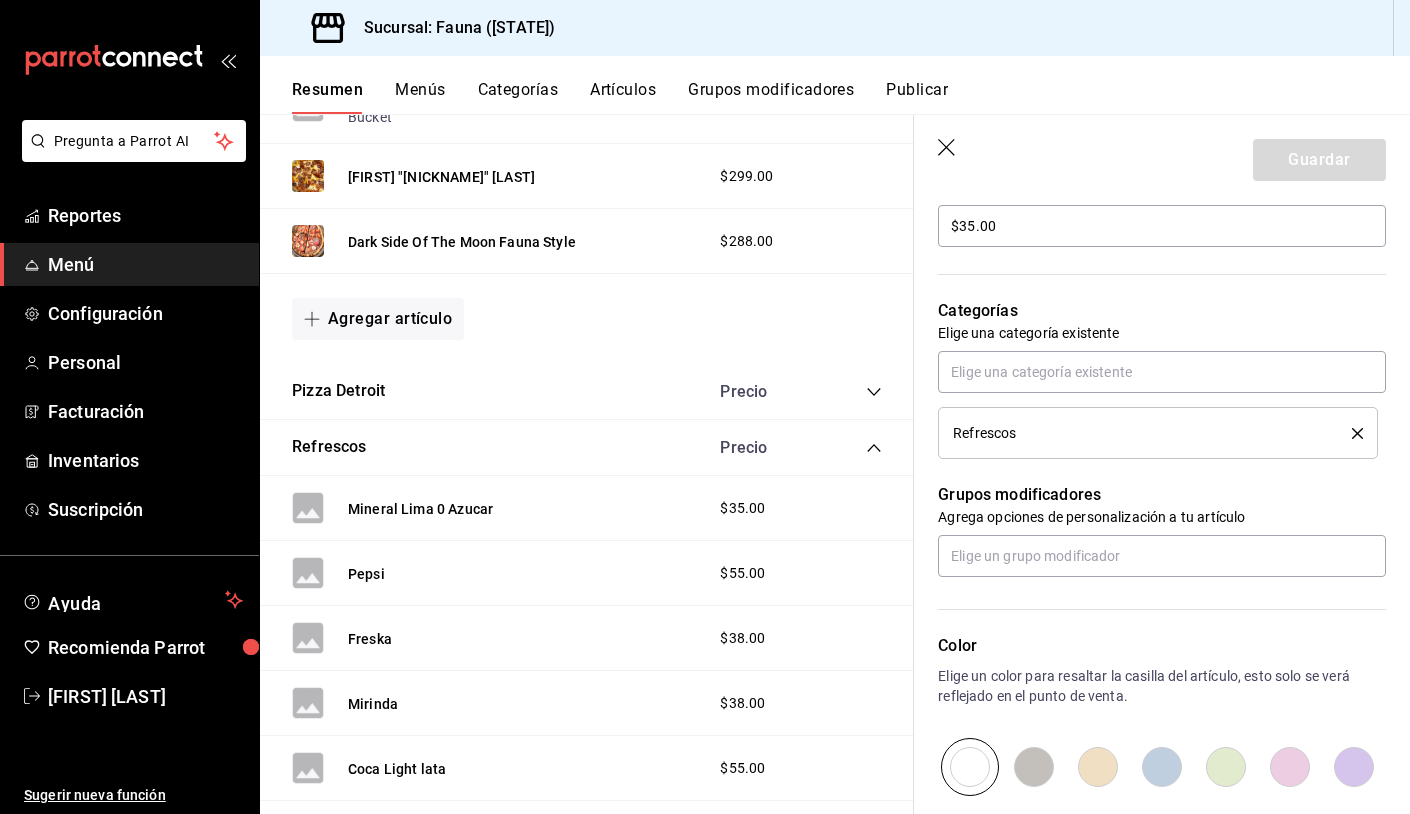 scroll, scrollTop: 616, scrollLeft: 0, axis: vertical 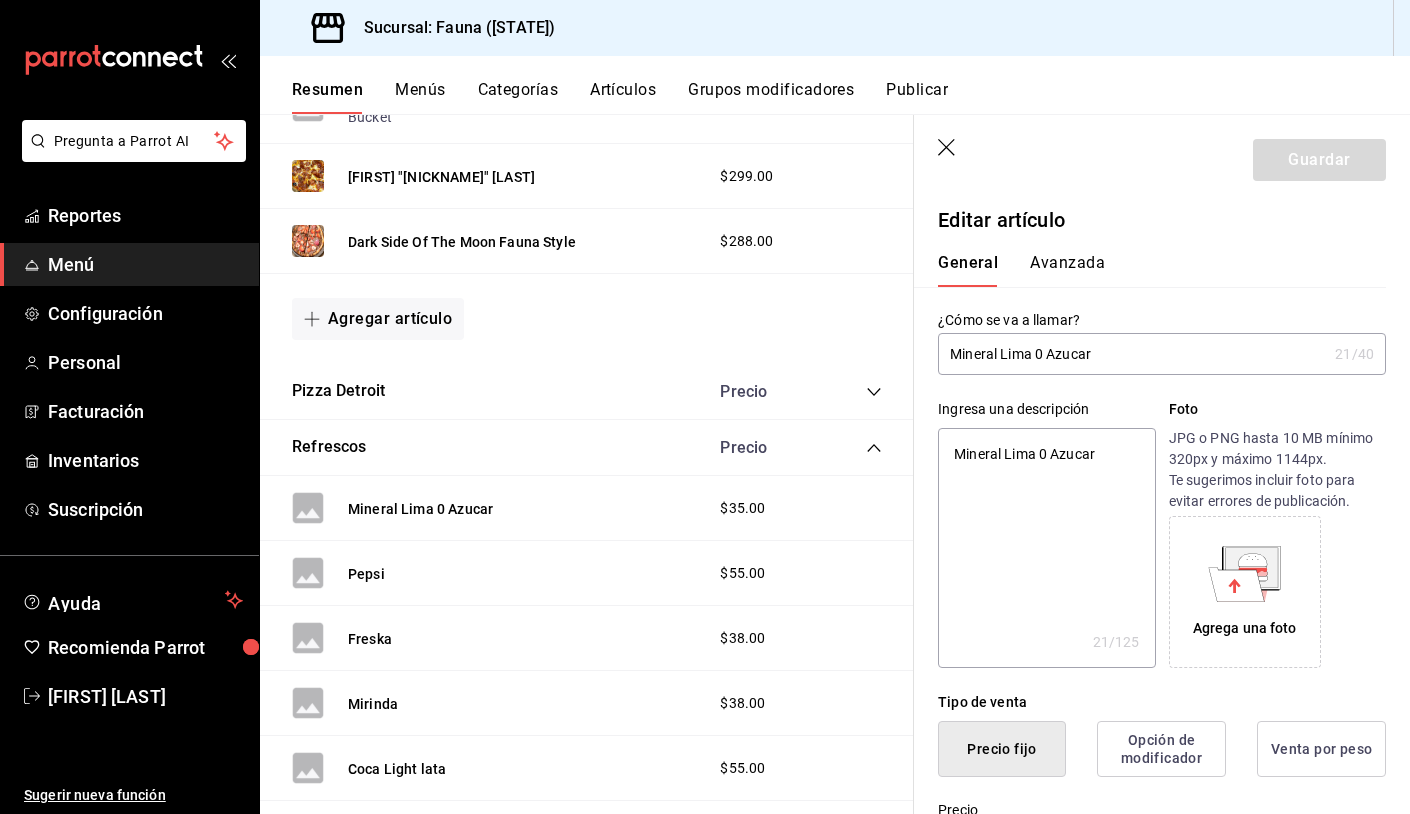 click on "Menús" at bounding box center [420, 97] 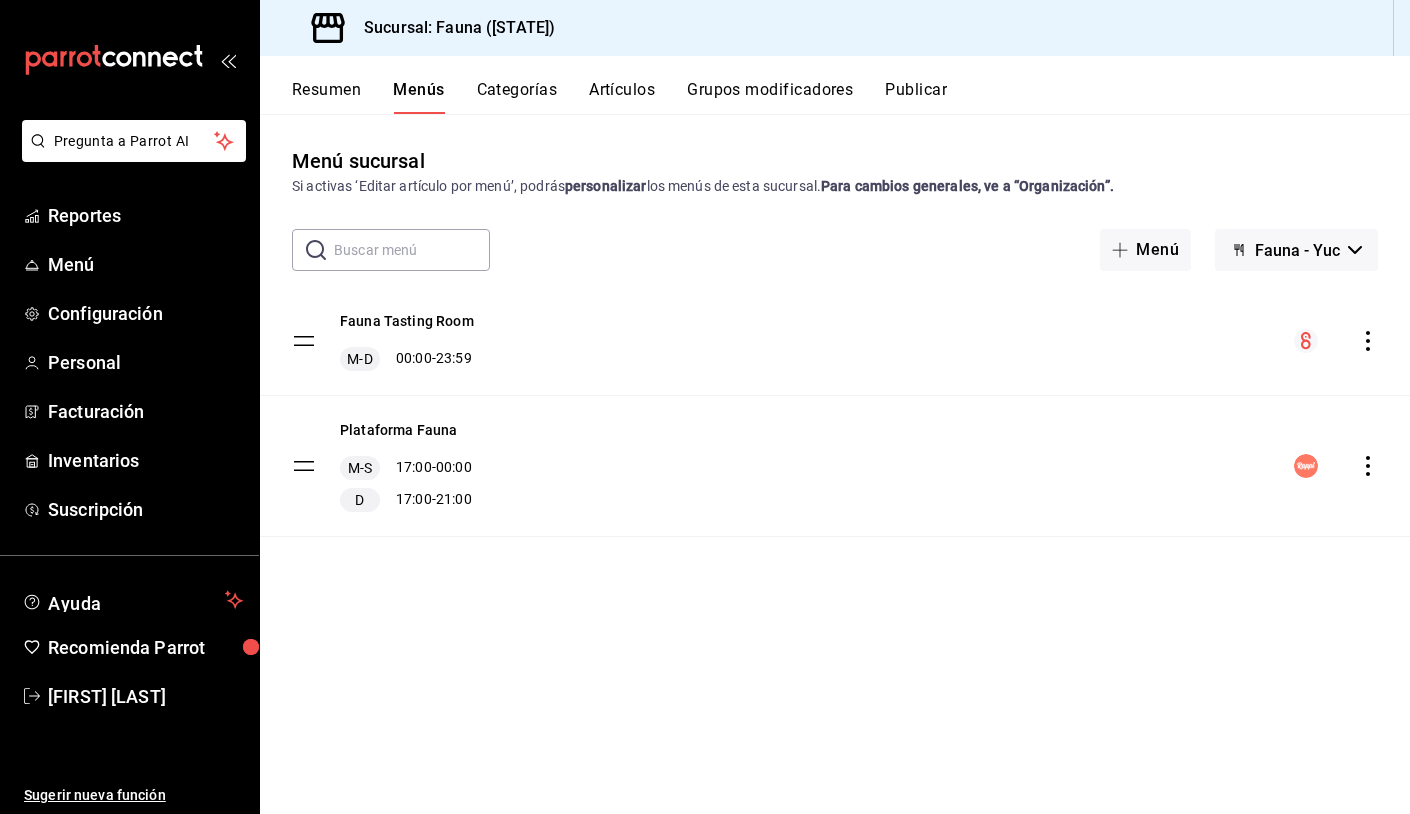 click 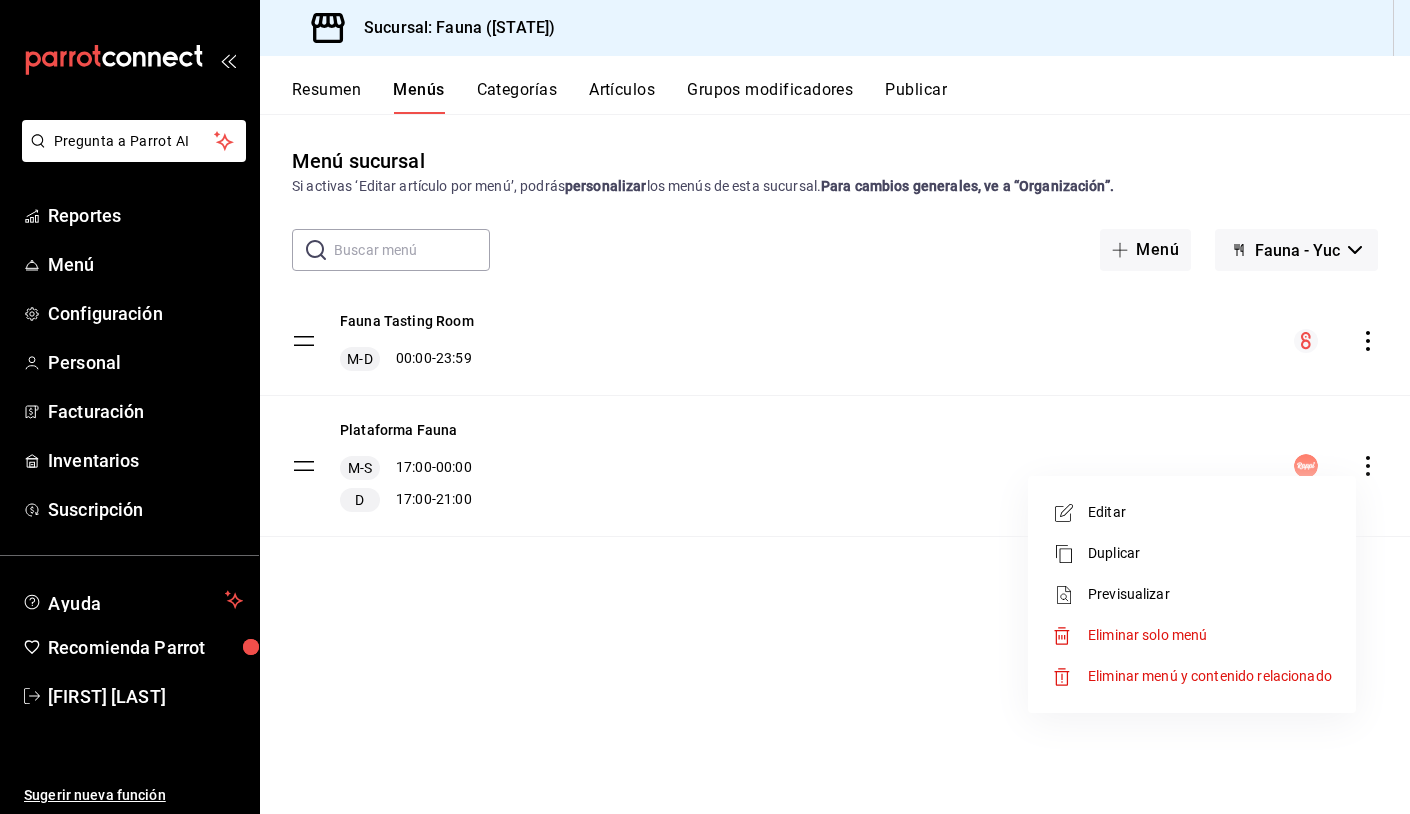 click on "Editar" at bounding box center [1210, 512] 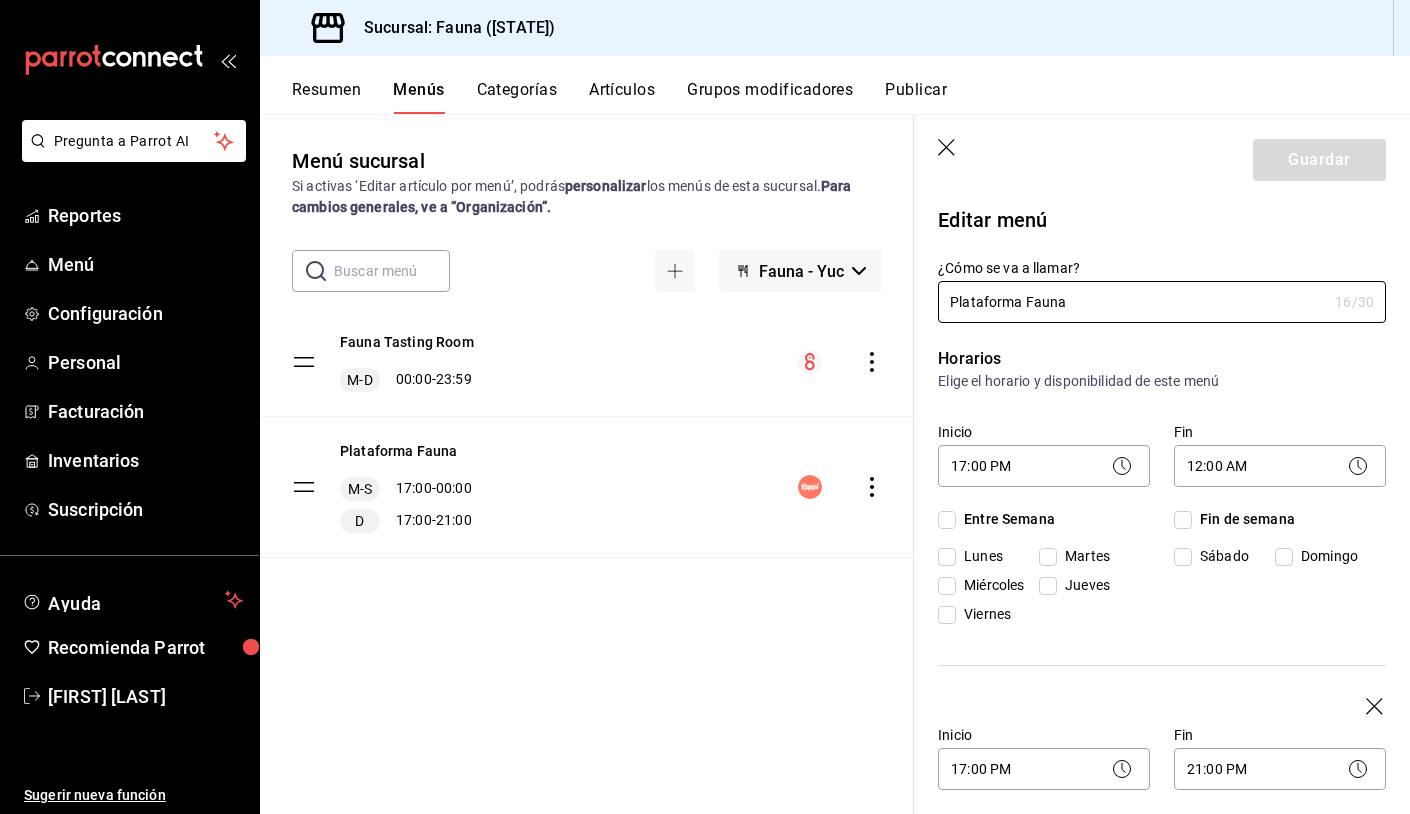 checkbox on "true" 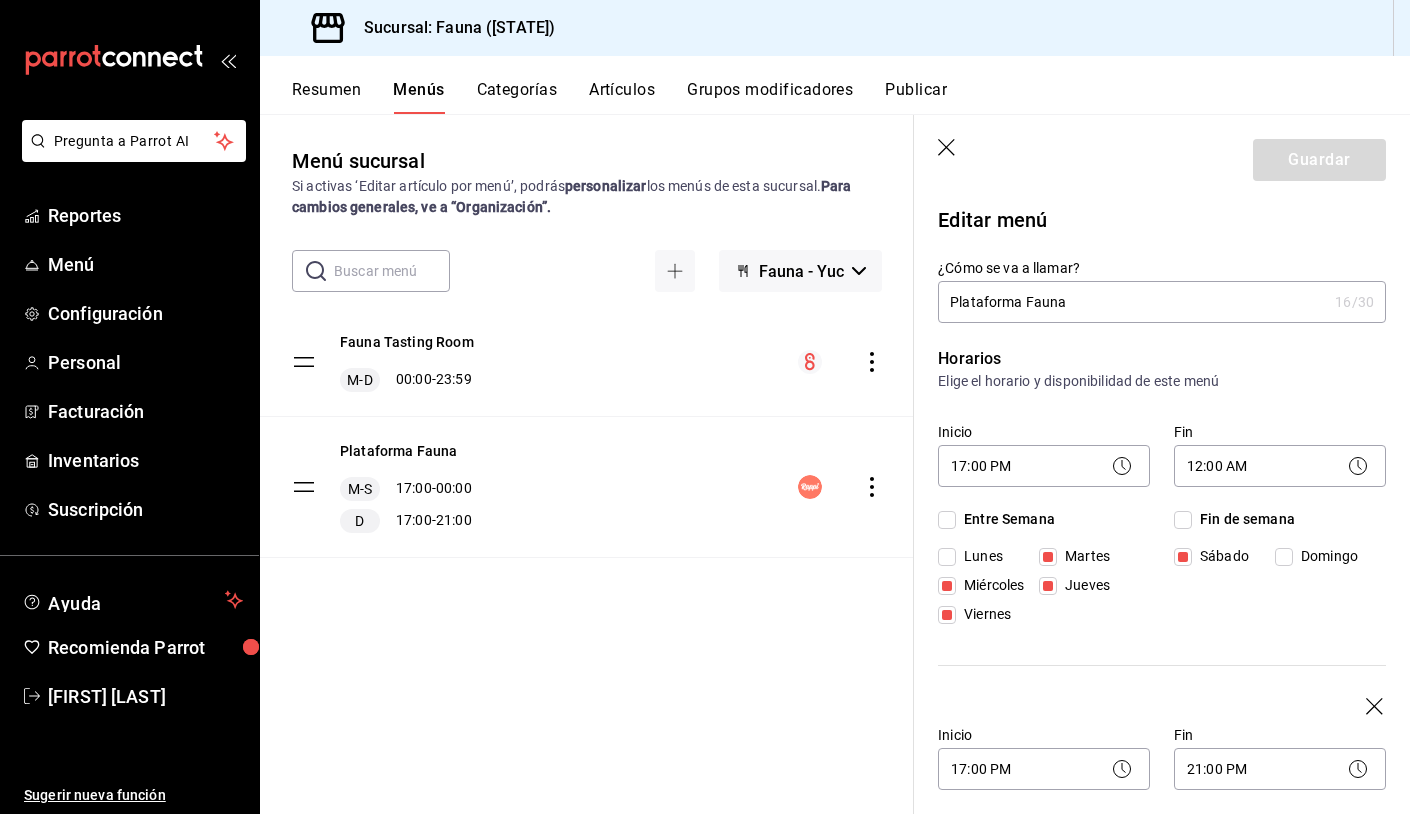 click 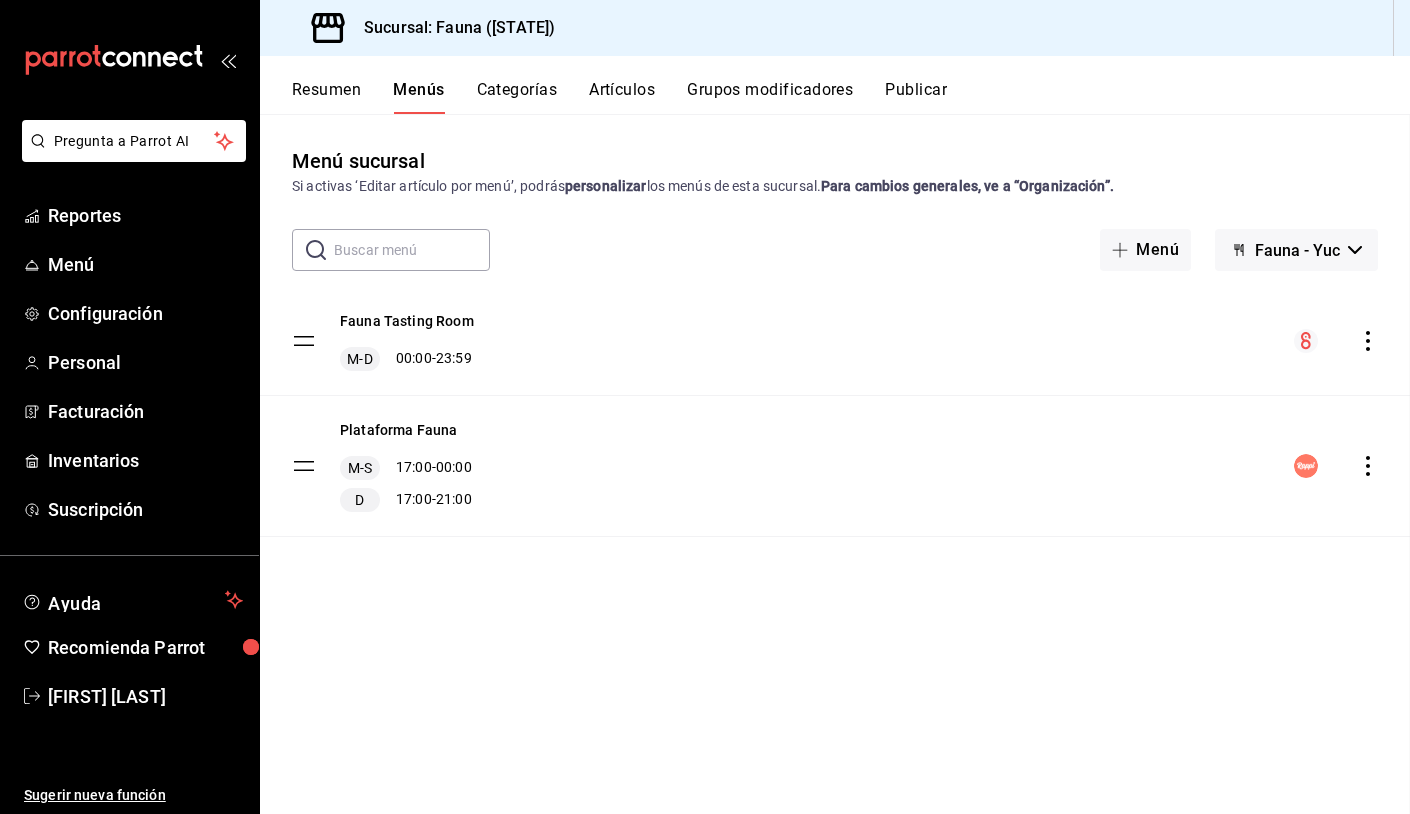 checkbox on "false" 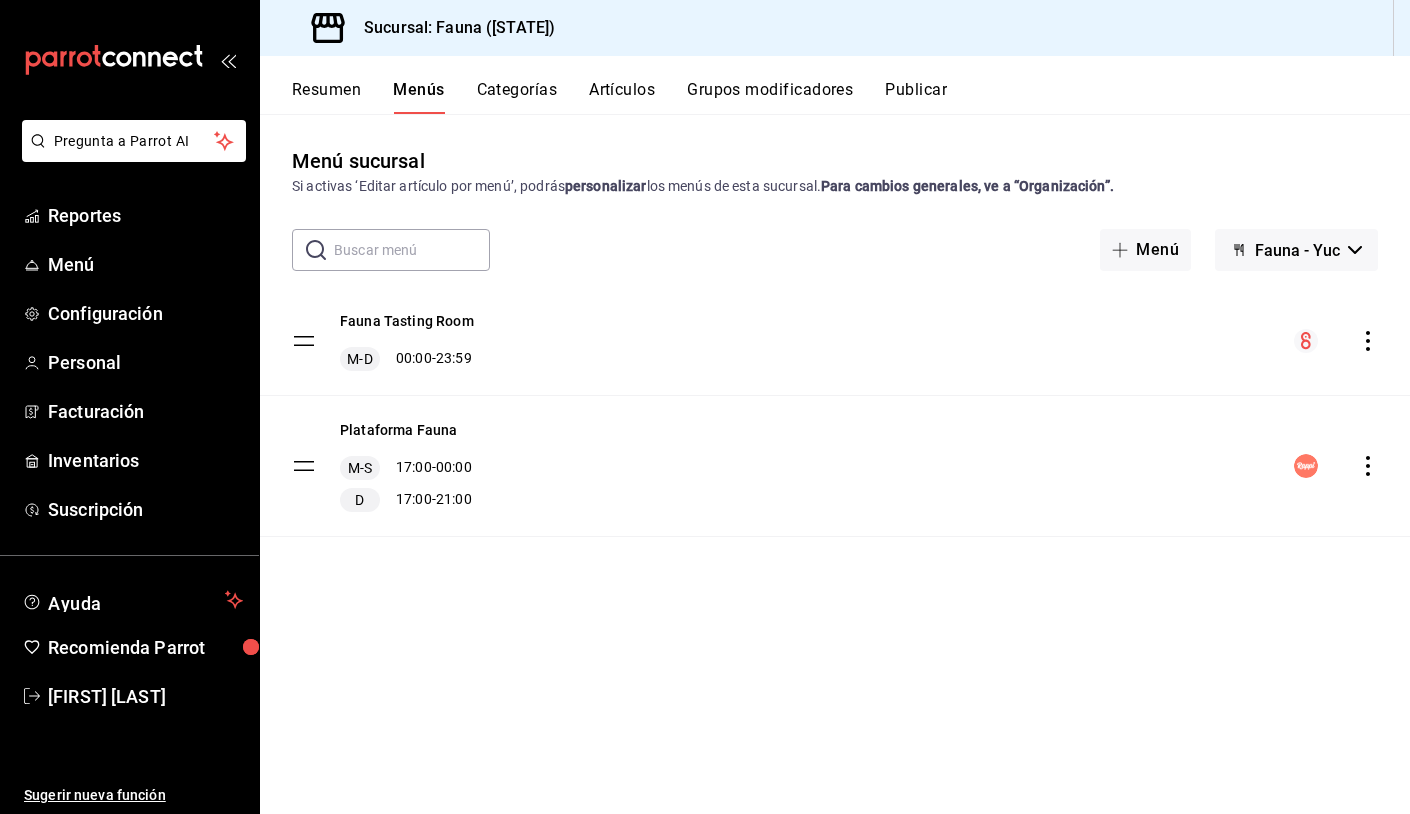 click on "Artículos" at bounding box center [622, 97] 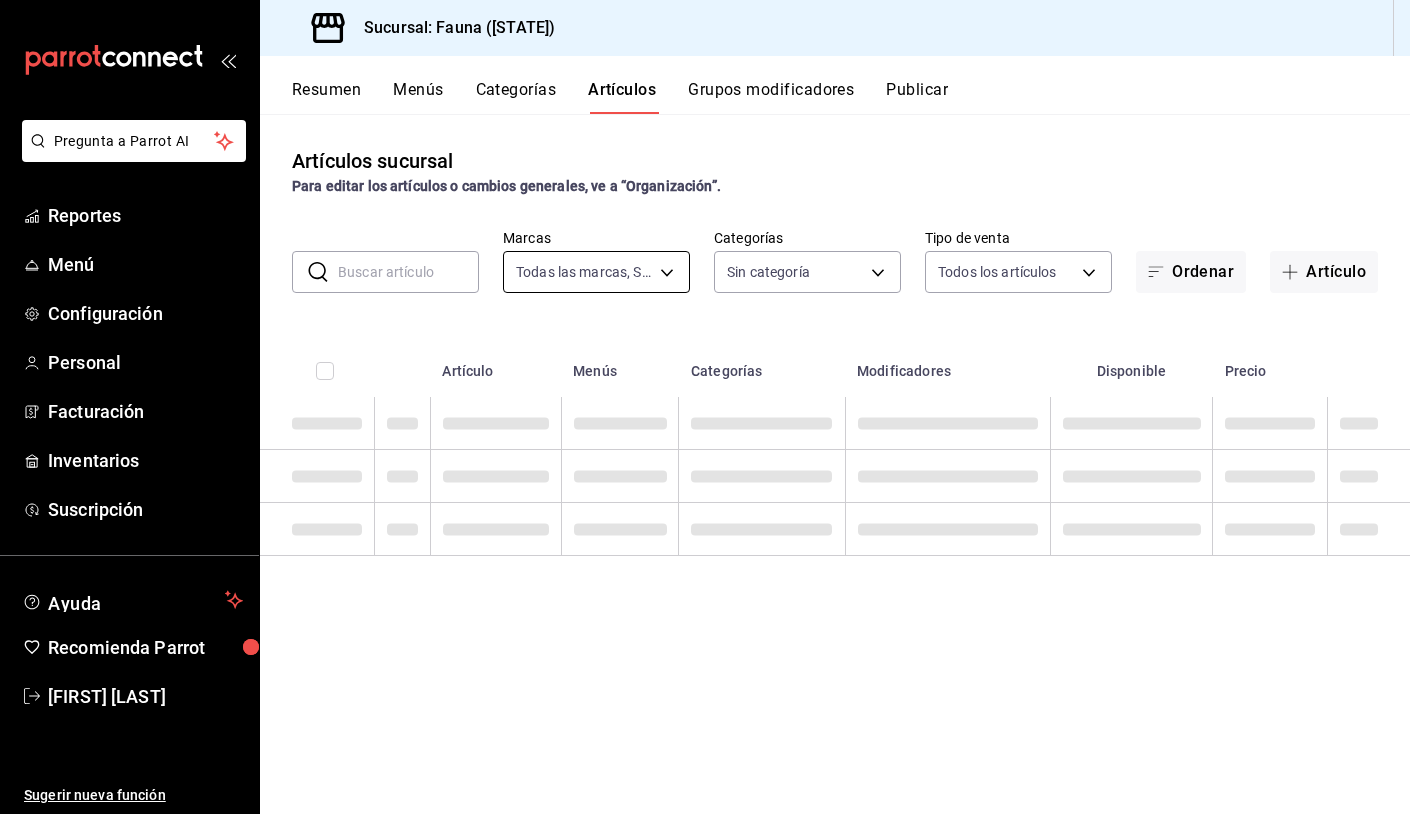 type on "95ae7ea6-d606-4fbc-ae9f-7f3ce95ed033" 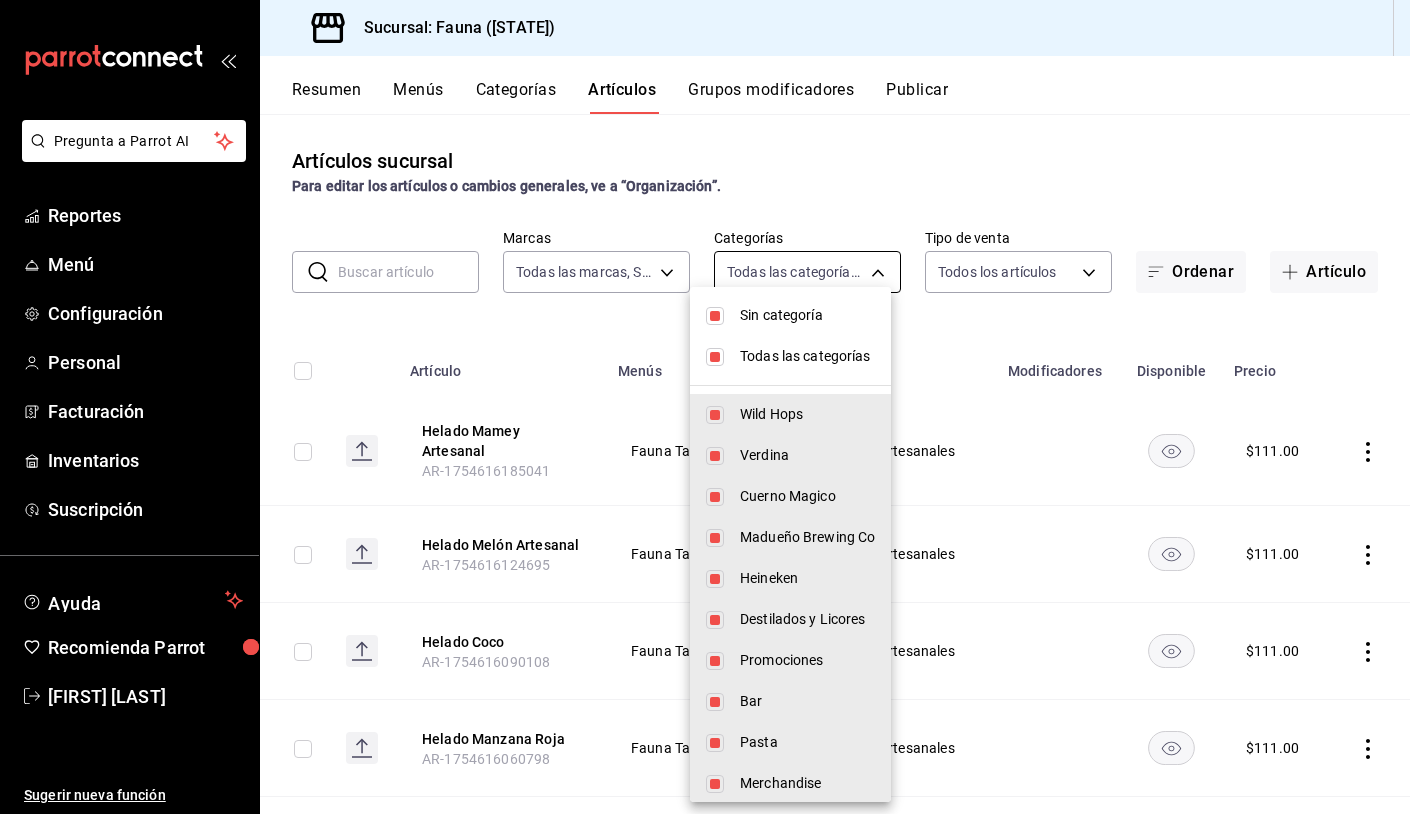 click on "Pregunta a Parrot AI Reportes   Menú   Configuración   Personal   Facturación   Inventarios   Suscripción   Ayuda Recomienda Parrot   [FIRST] [LAST]   Sugerir nueva función   Sucursal: Fauna ([STATE]) Resumen Menús Categorías Artículos Grupos modificadores Publicar Artículos sucursal Para editar los artículos o cambios generales, ve a “Organización”. ​ ​ Marcas Todas las marcas, Sin marca [UUID] Categorías Todas las categorías, Sin categoría Tipo de venta Todos los artículos ALL Ordenar Artículo Artículo Menús Categorías Modificadores Disponible Precio Helado Mamey Artesanal [ID] Fauna Tasting Room Helados Artesanales $ 111.00 Helado Melón Artesanal [ID] Fauna Tasting Room Helados Artesanales $ 111.00 Helado Coco [ID] Fauna Tasting Room Helados Artesanales $ 111.00 Helado Manzana Roja [ID] Fauna Tasting Room Helados Artesanales $ 111.00 Helado Piña Natural [ID] Fauna Tasting Room $ 111.00 $ $ $" at bounding box center (705, 407) 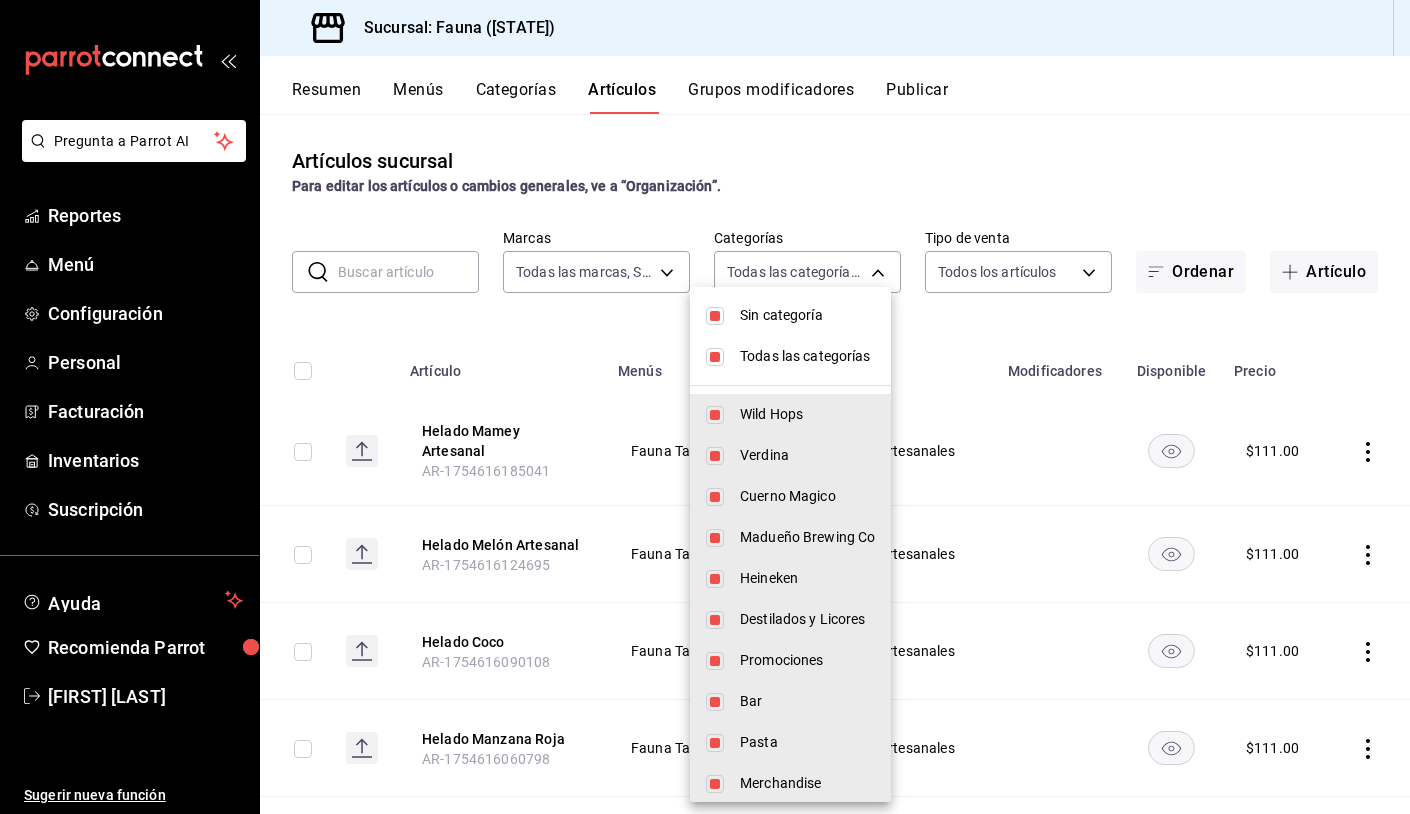 scroll, scrollTop: 297, scrollLeft: 0, axis: vertical 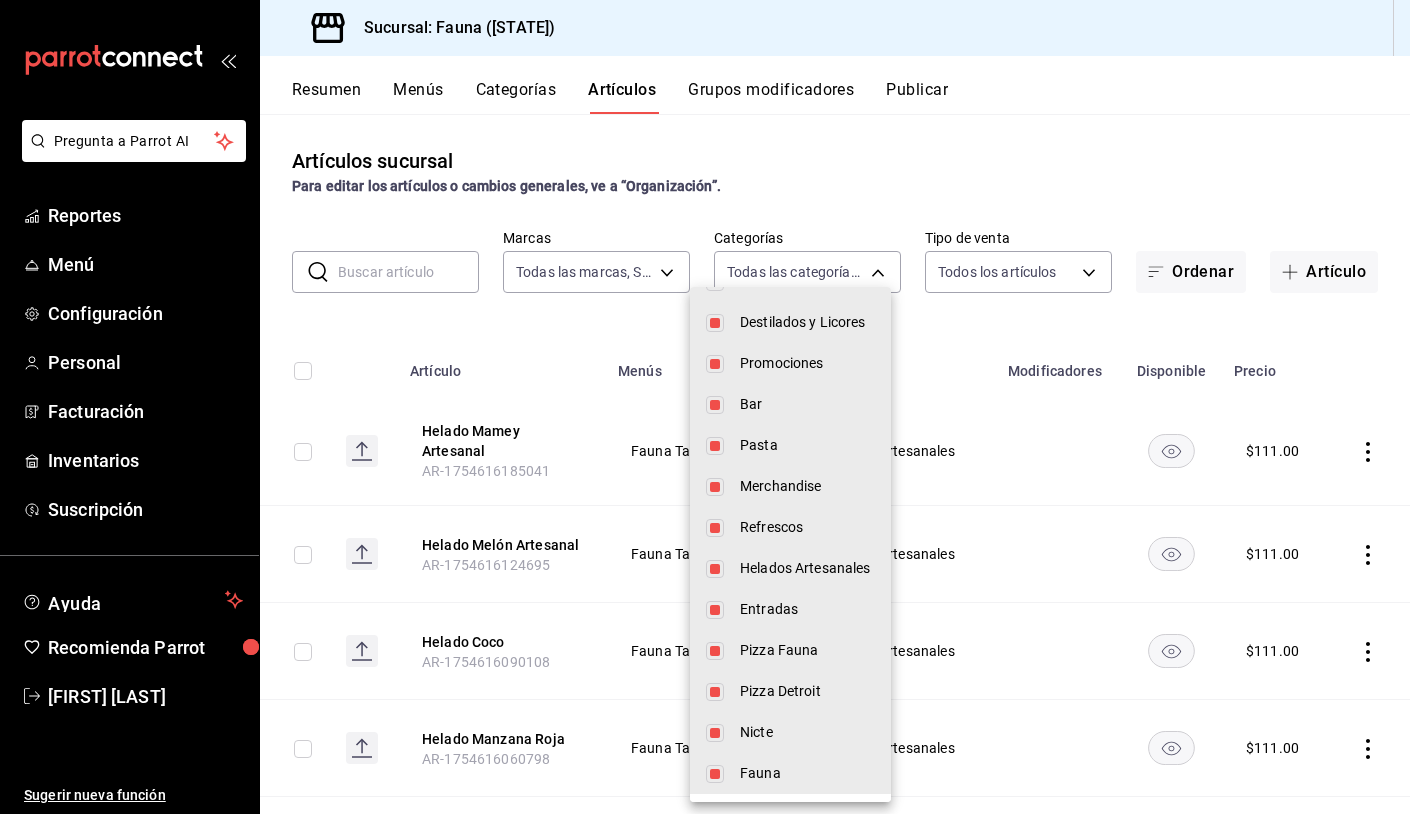 click on "Refrescos" at bounding box center (807, 527) 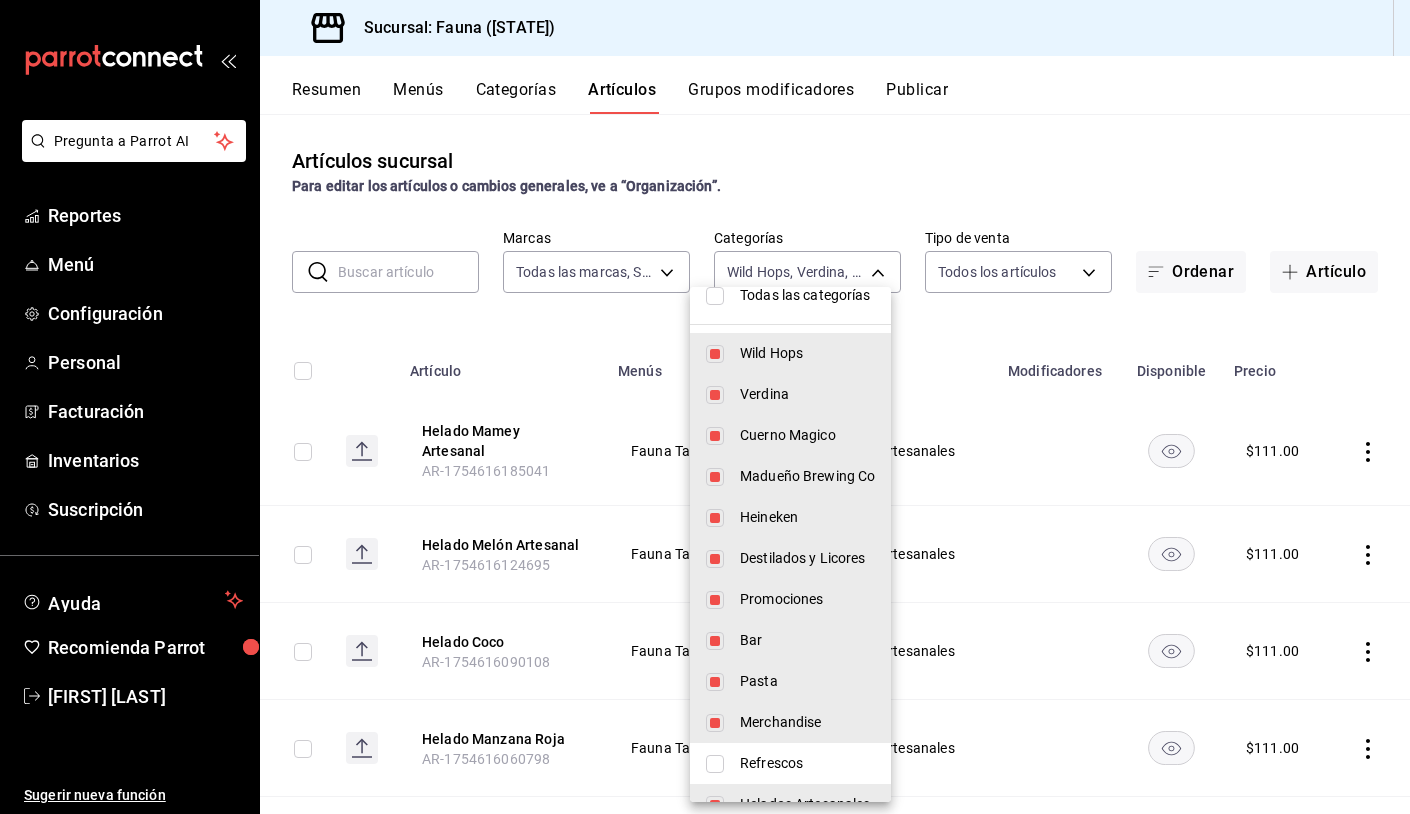 scroll, scrollTop: 0, scrollLeft: 0, axis: both 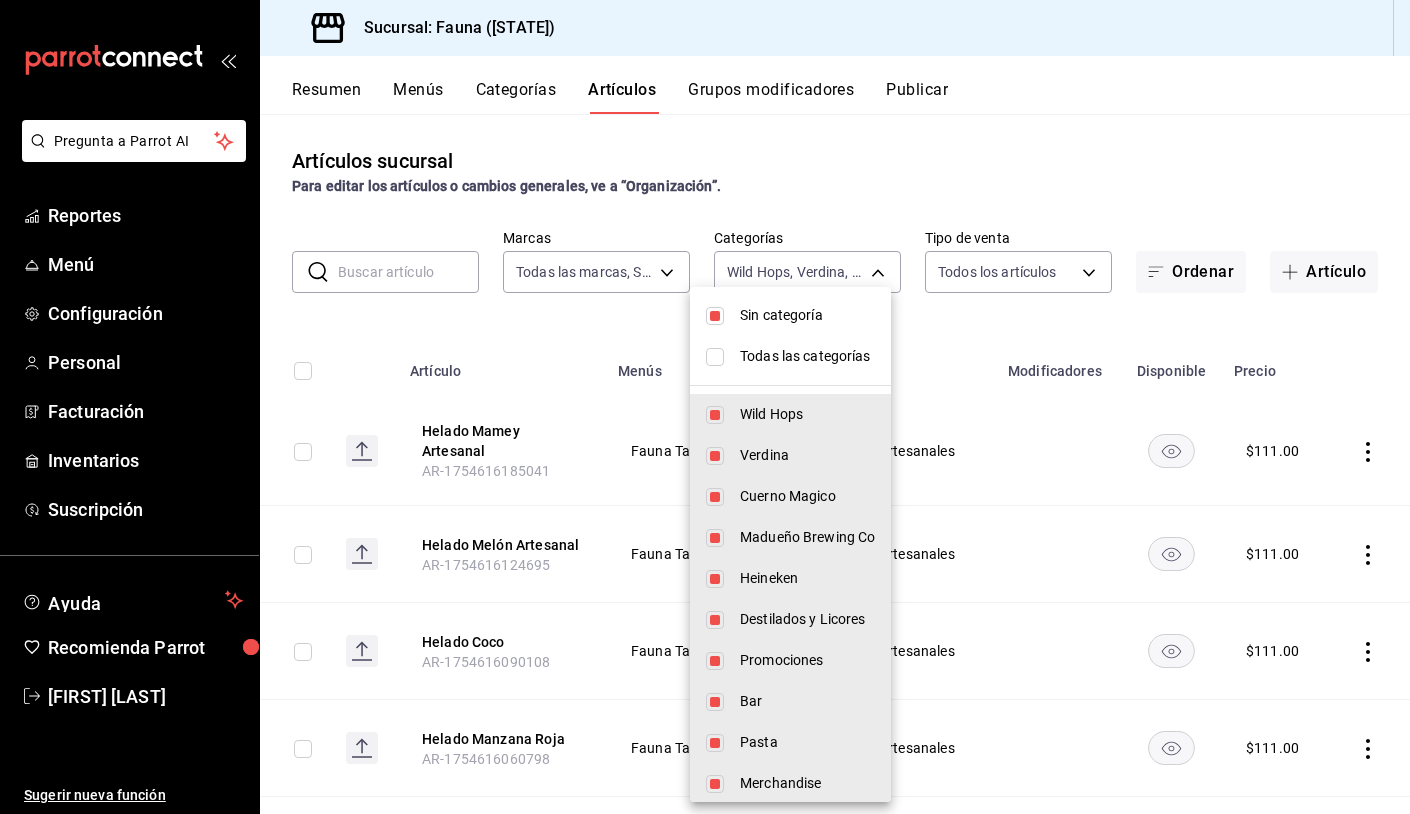 click at bounding box center (715, 316) 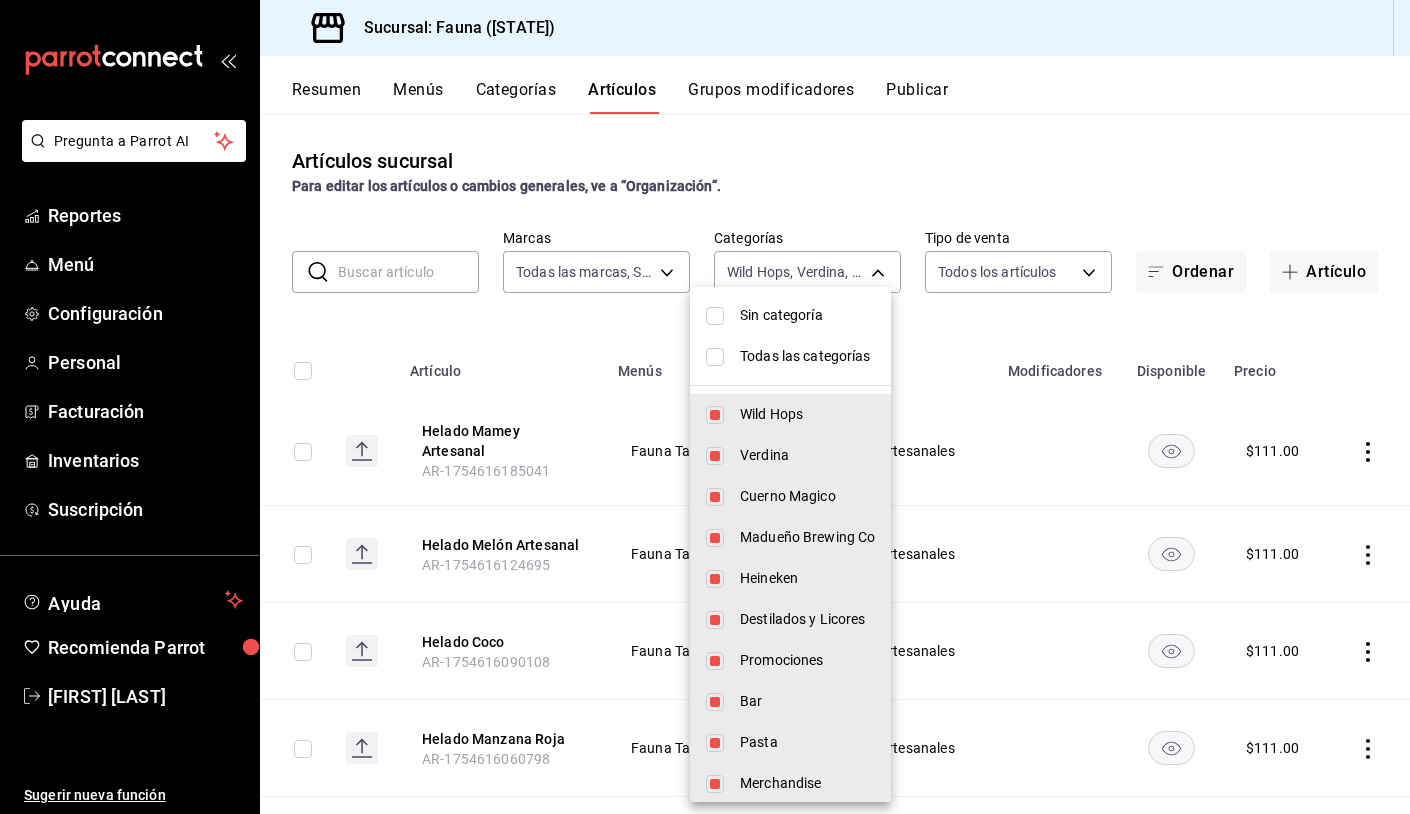 click at bounding box center [715, 357] 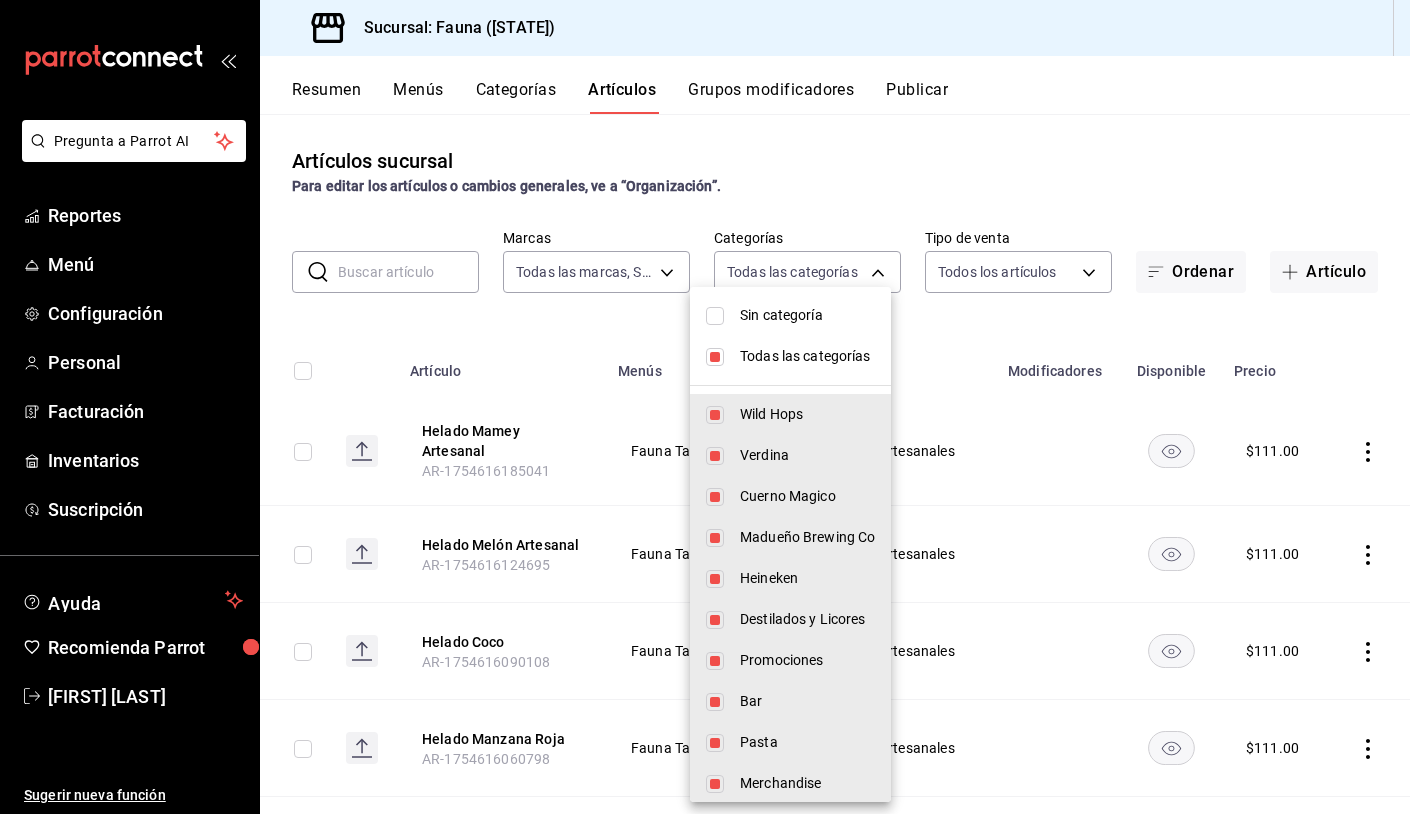 click at bounding box center (715, 357) 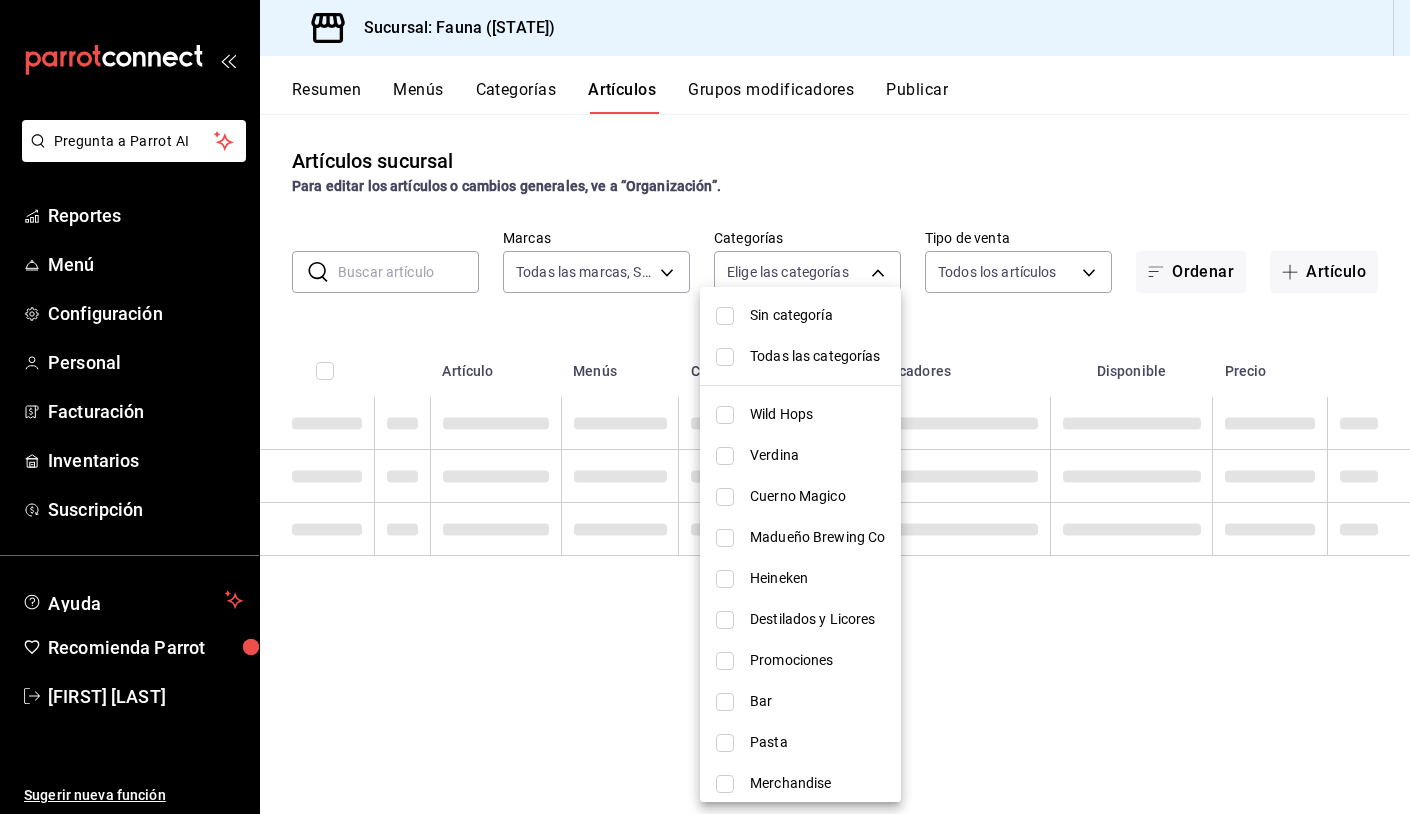 click at bounding box center [725, 357] 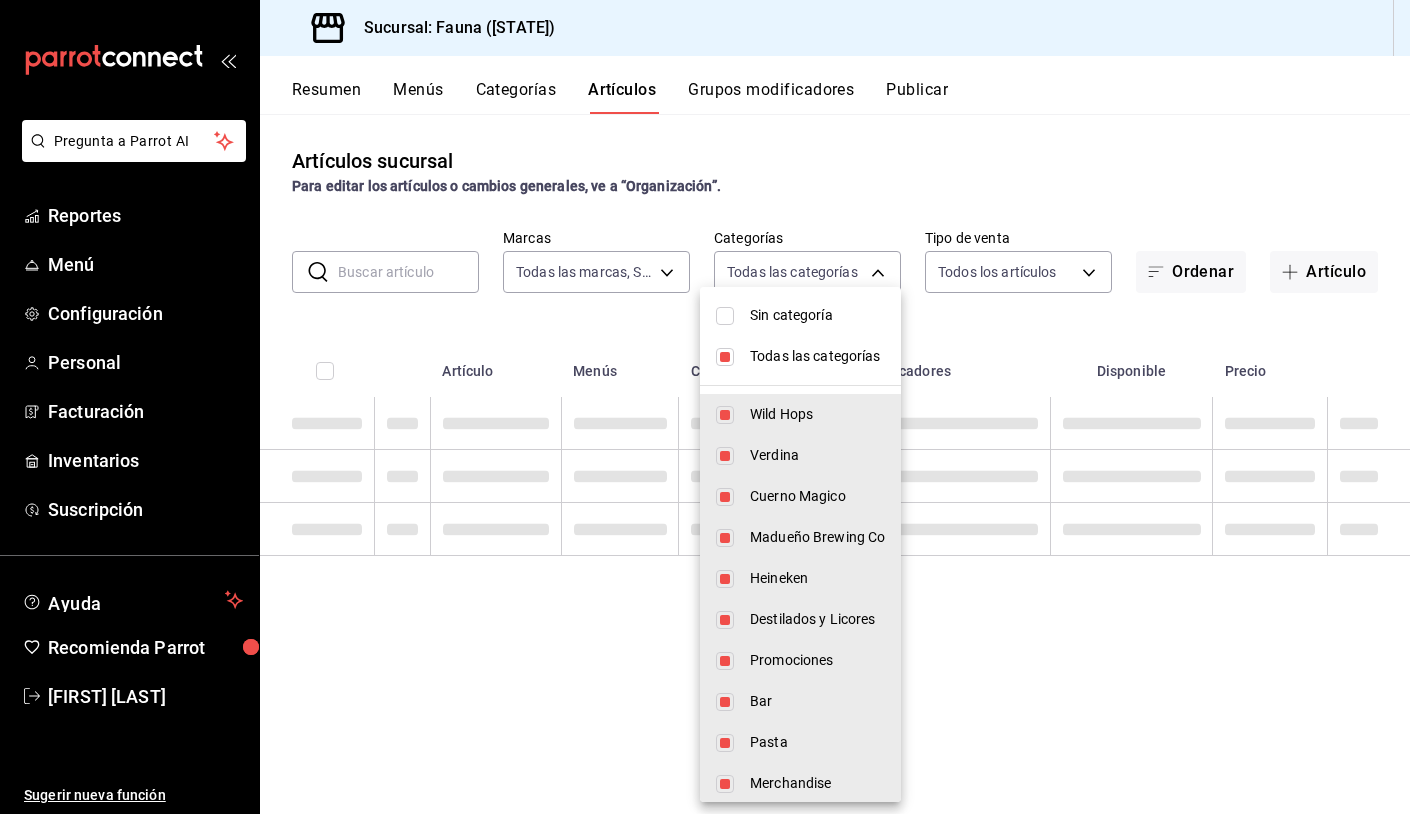 type on "7199fe71-9f49-491c-9eb5-f8f510207ec4,aec1dd0c-f475-4e09-a2b4-432f5a7fae89,8abf2a64-67c3-4606-a3bc-2507774696dc,9bc0cb99-1ffc-4457-a5f6-0fc680404226,6825a4e2-7b8d-47c9-8bd2-4c3a10734e62,650bc226-e7fc-4d5c-a87a-53af2740799f,fffcbf24-94c5-41ca-aaca-254e1867489f,1305dec2-1503-4685-af69-64840d8916c7,ccd45b07-4e3b-4142-9e0a-b6ba15cf85fc,e8dbe1c8-6ddd-4dd9-988a-706f80aea7a8,15e5ea94-661d-4fa6-b2f9-ebb66e49e31b,05c4e3b9-0a00-4869-917d-7c8f5586cb08,fbd8c1e3-7f5d-48a7-9ac5-074aba775561,f58dcc5c-86a7-4f58-a7a6-fd26299b85fa,1d7ee648-b18d-49c3-af22-227dd152b707,caa2555b-5880-410d-a155-0682bac89d37,9c5d04d5-81e6-41e0-8757-4293759bebff" 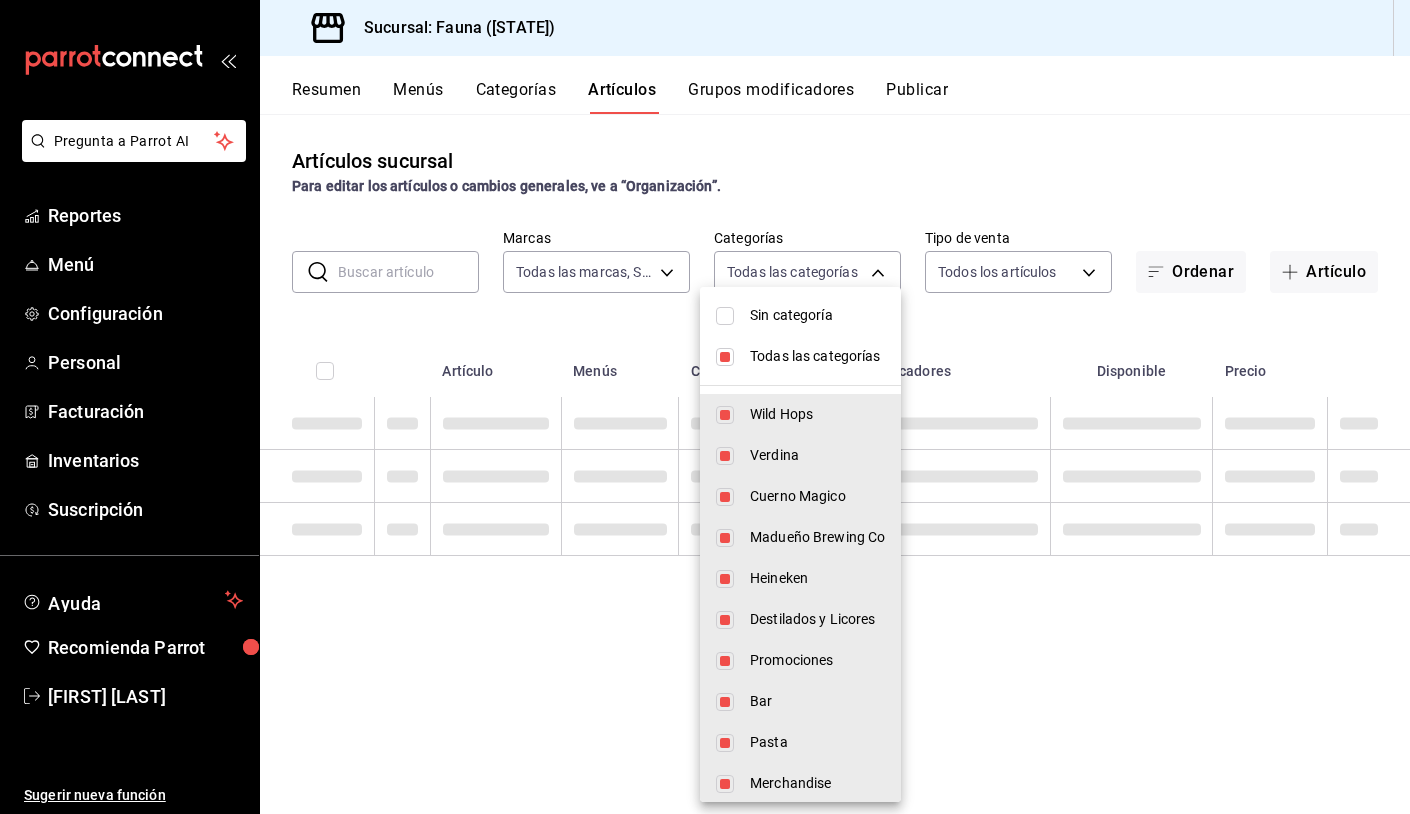 checkbox on "true" 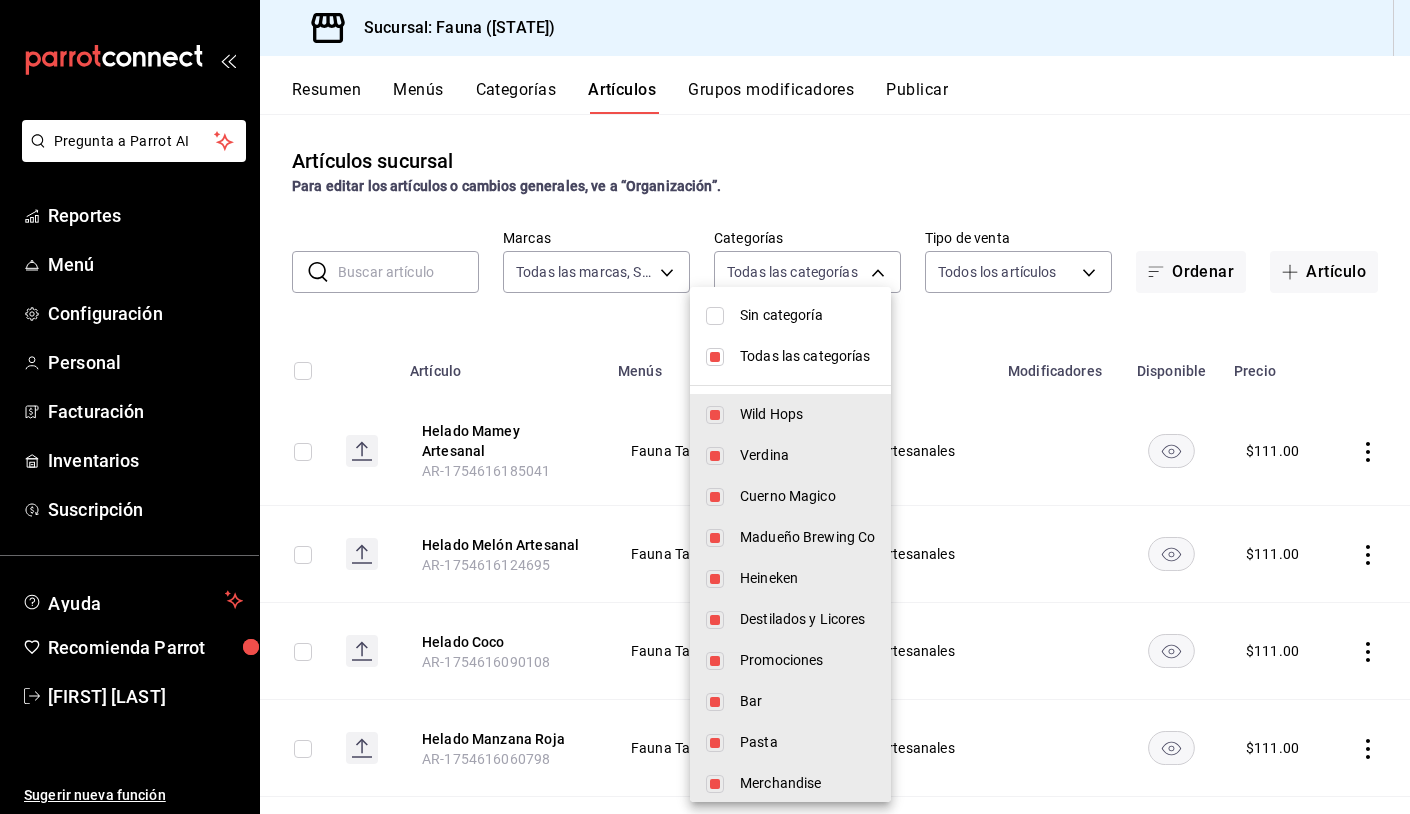 click at bounding box center (715, 357) 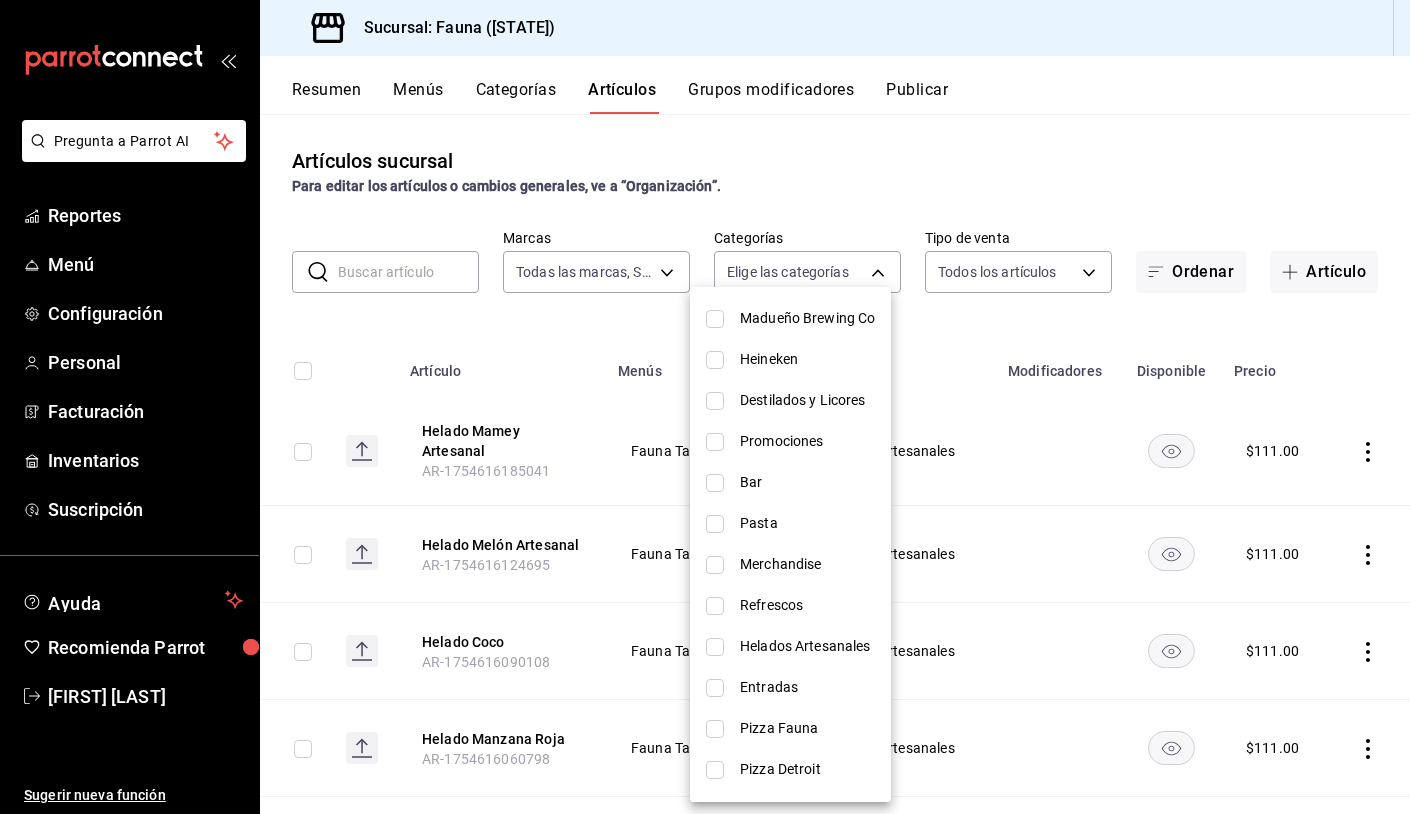 scroll, scrollTop: 222, scrollLeft: 0, axis: vertical 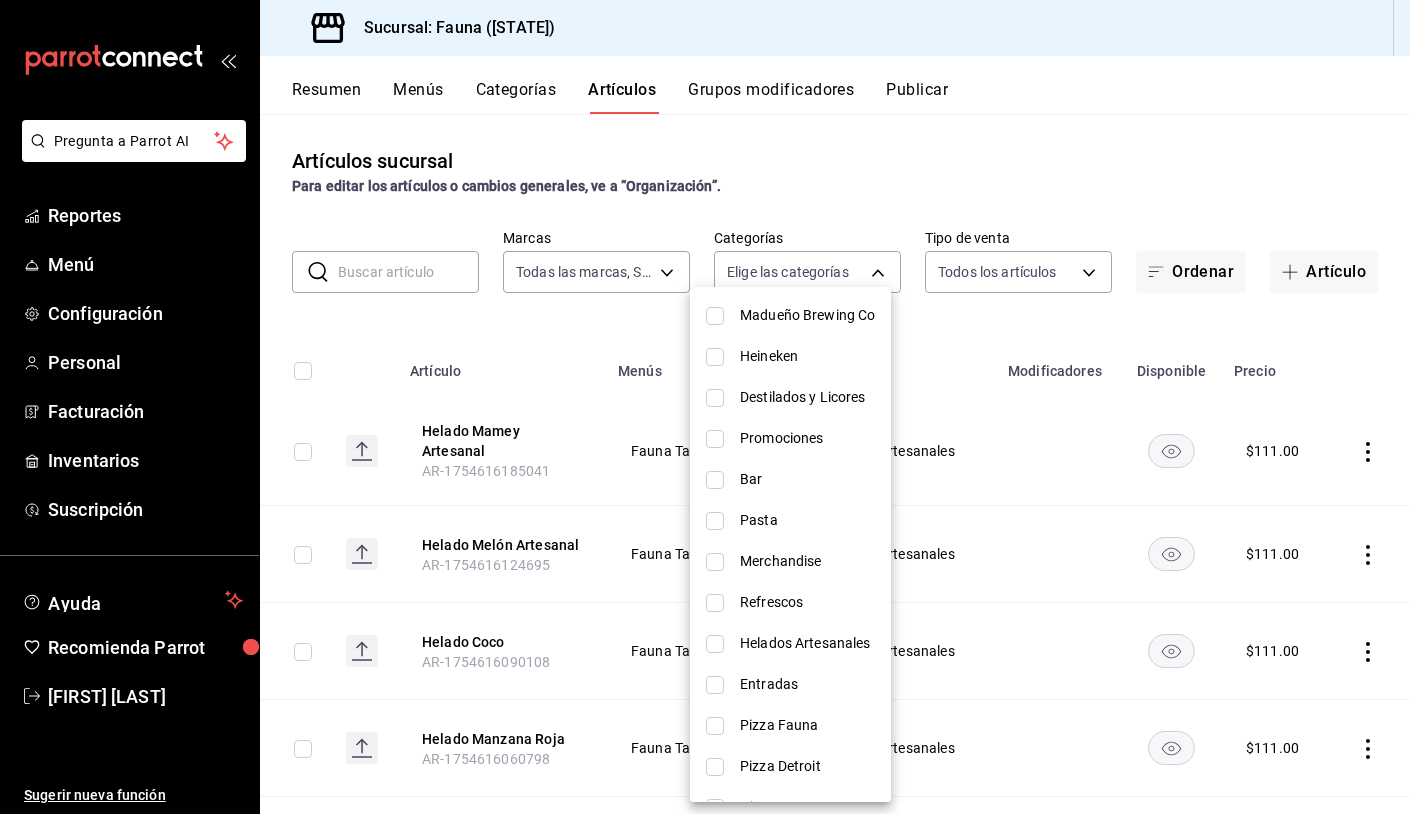 click on "Refrescos" at bounding box center (807, 602) 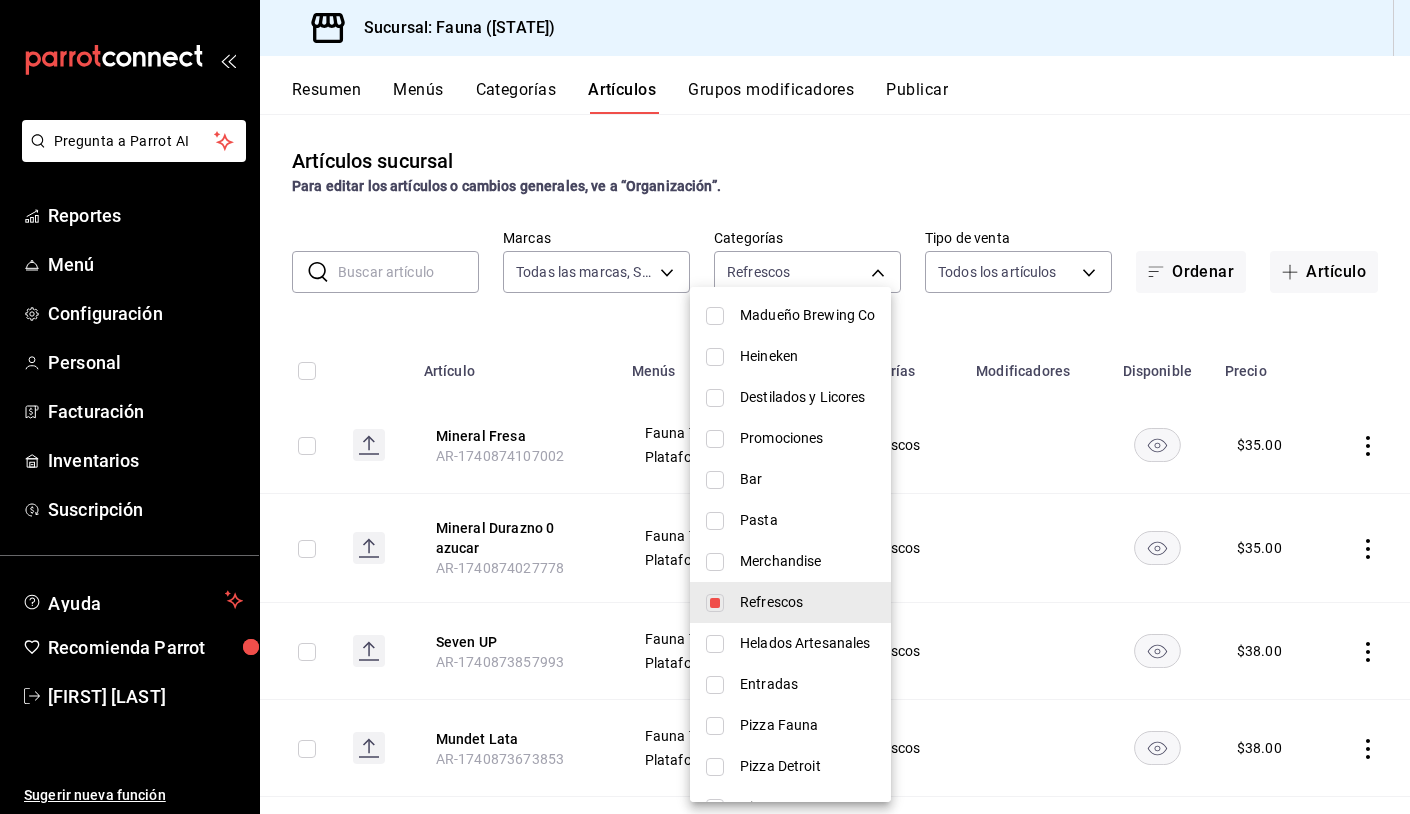 click at bounding box center (705, 407) 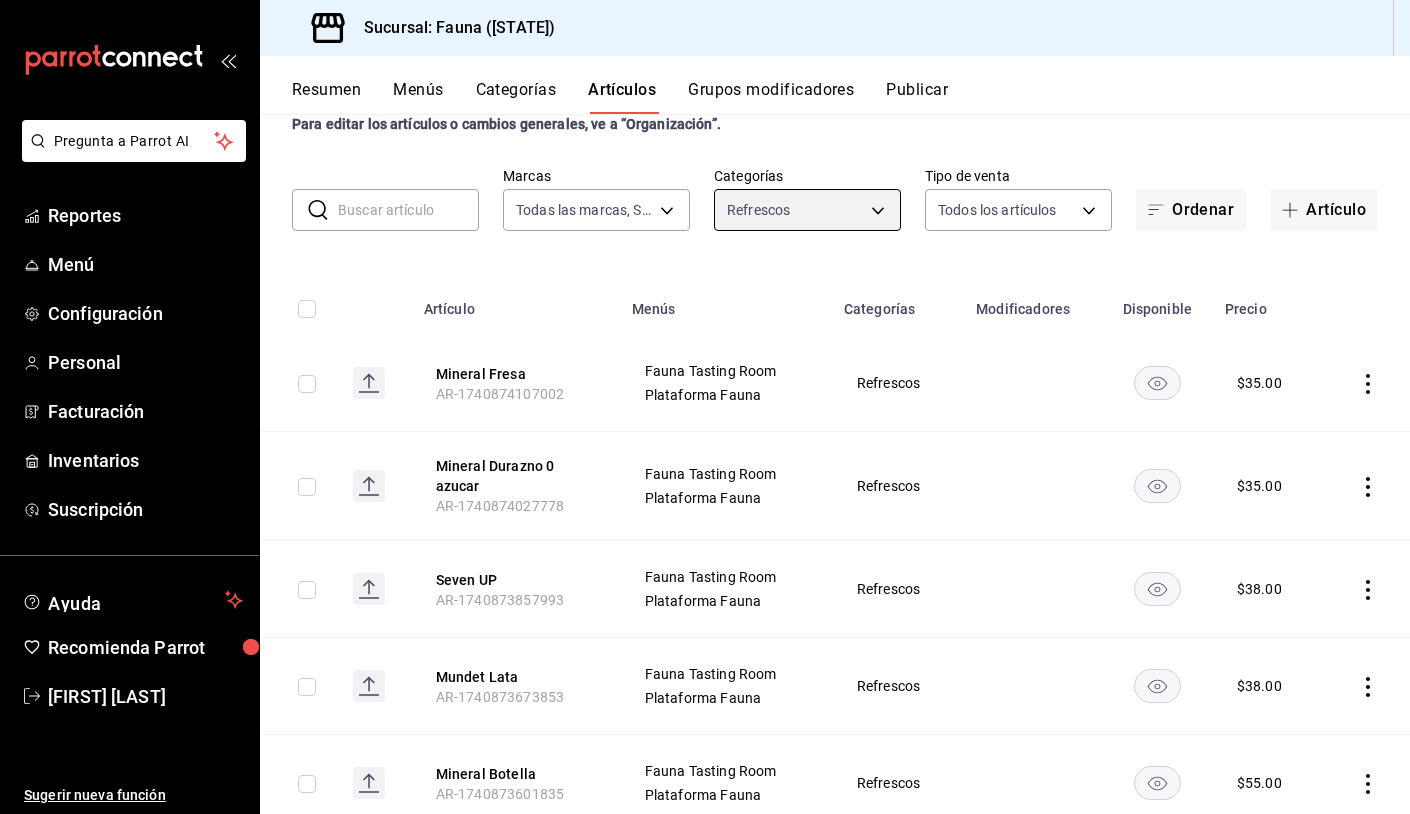 scroll, scrollTop: 78, scrollLeft: 0, axis: vertical 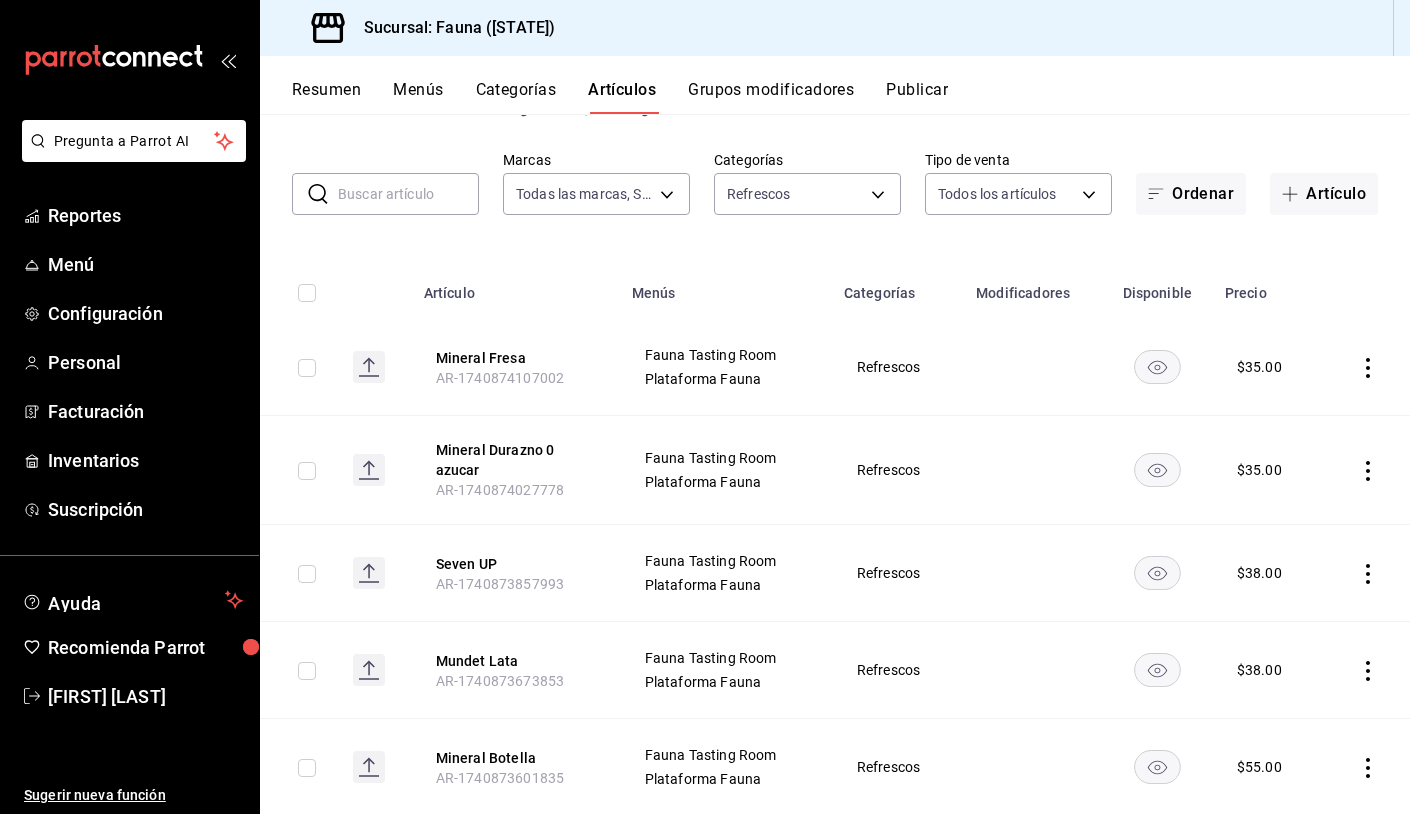 click 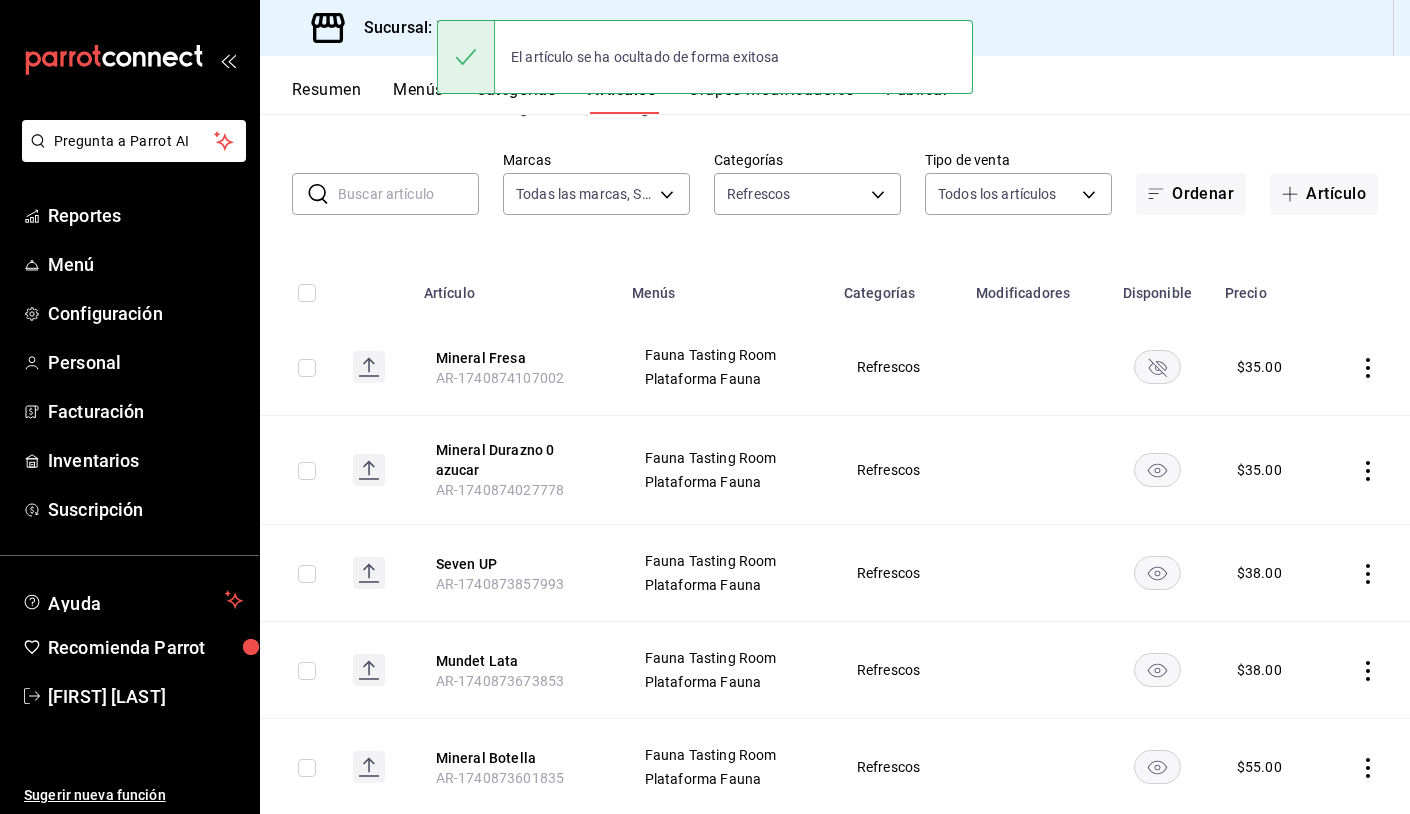click 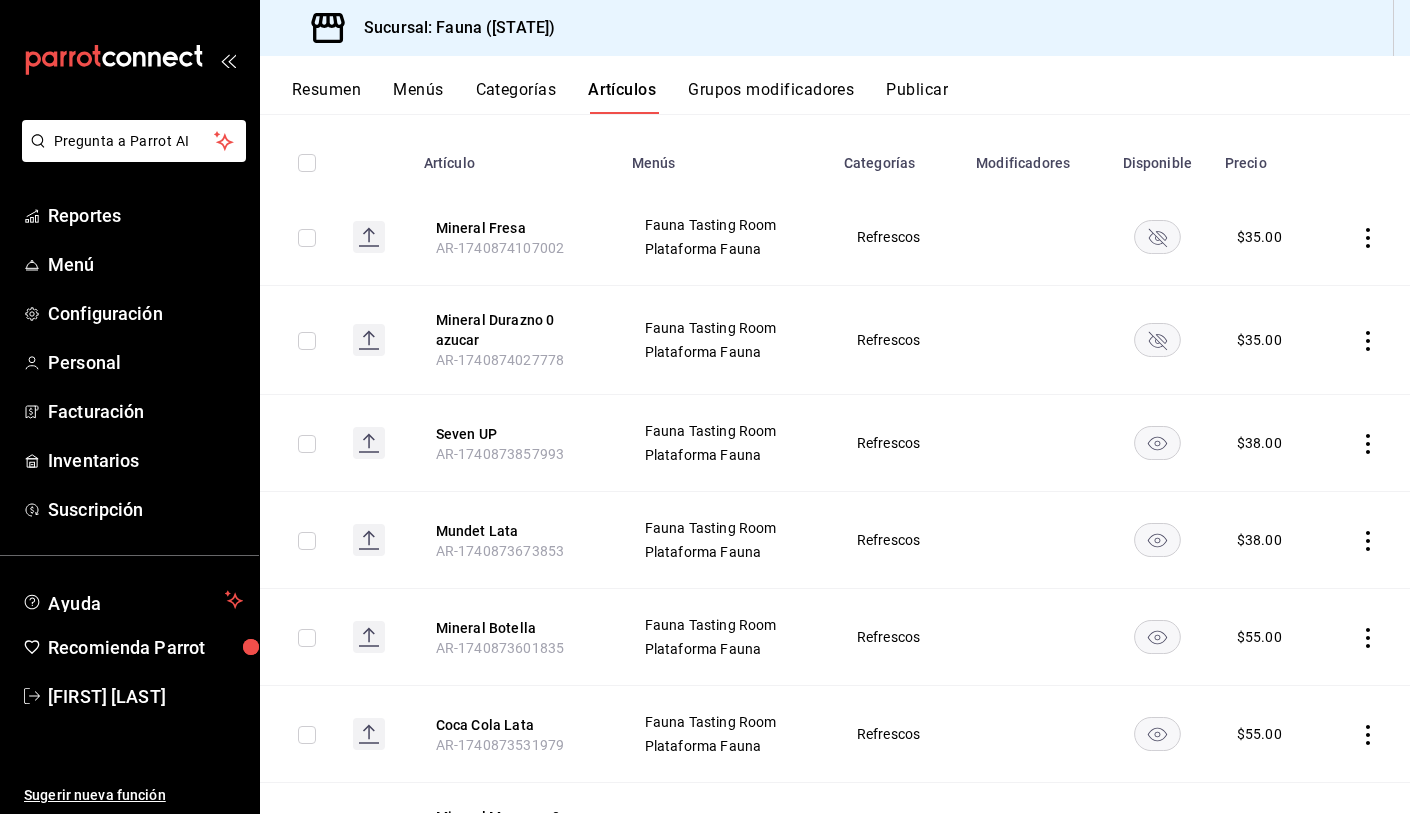 scroll, scrollTop: 219, scrollLeft: 0, axis: vertical 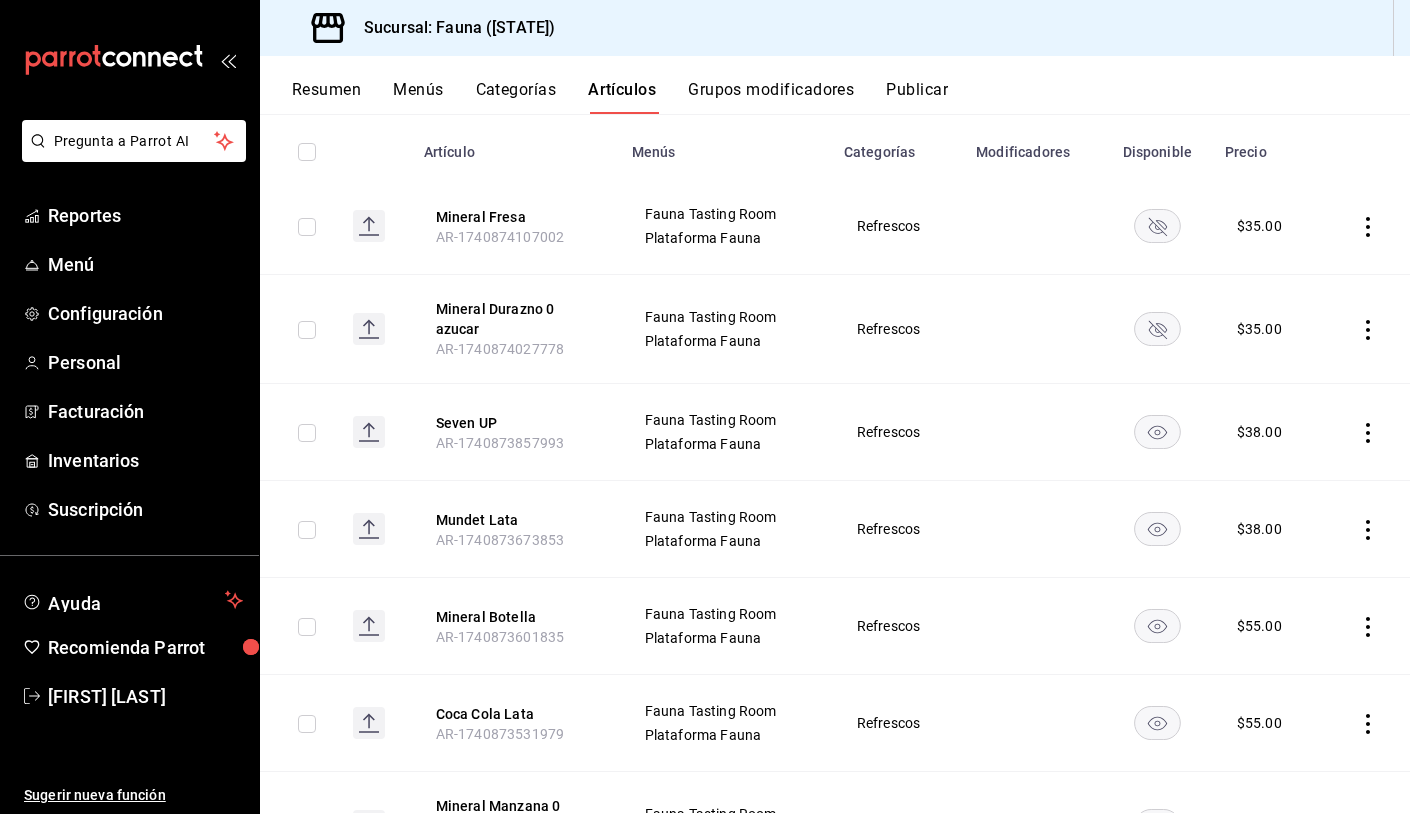 click 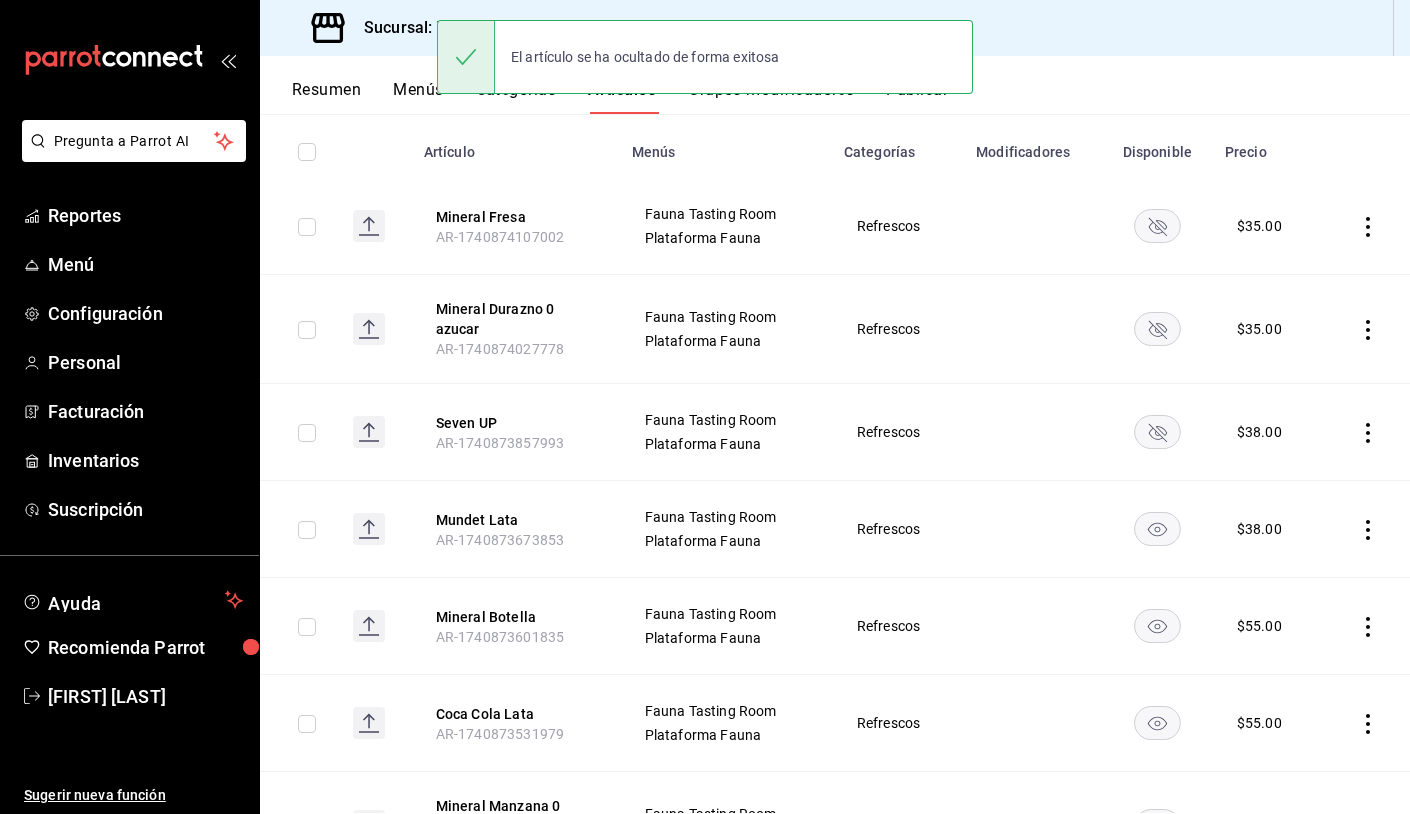 click 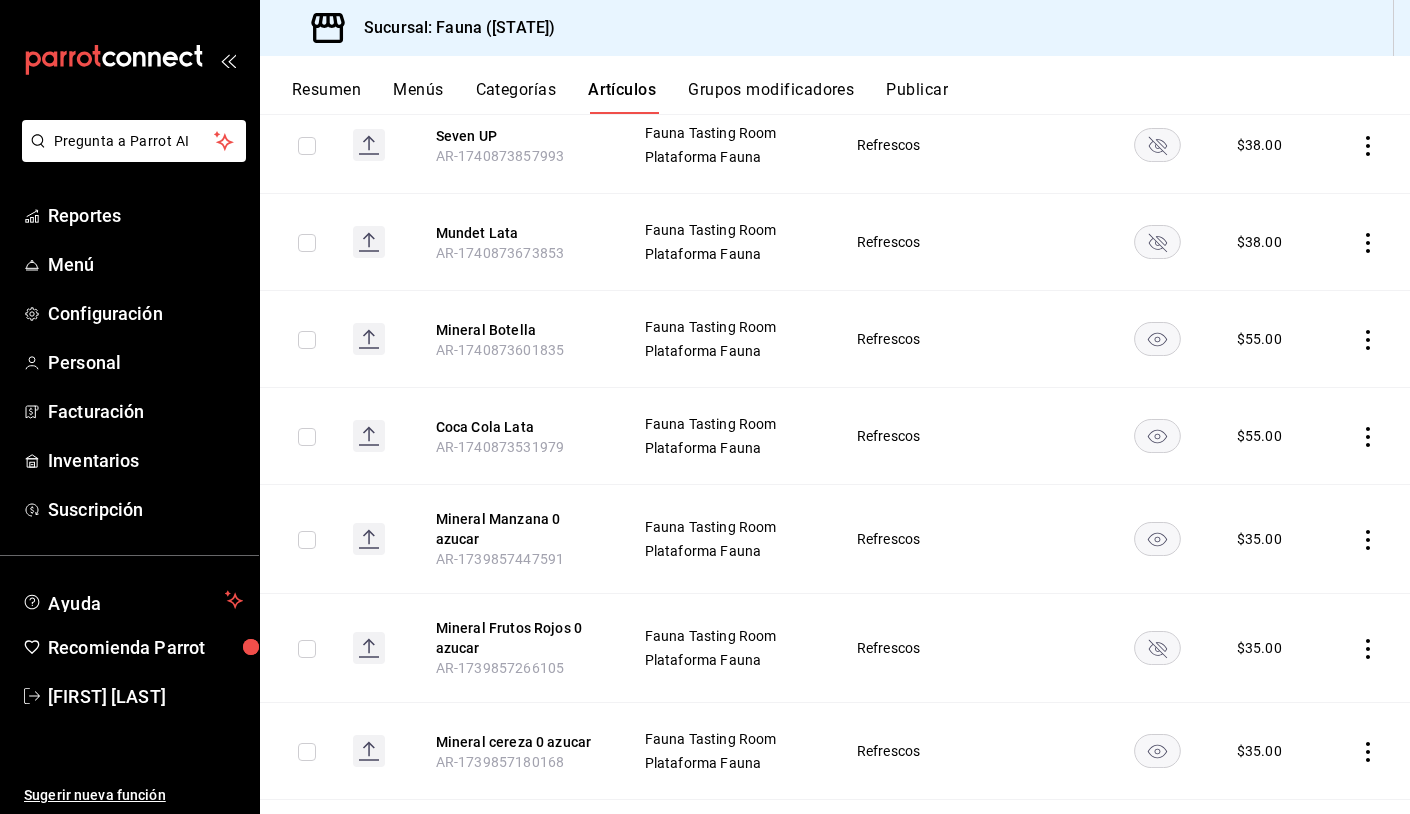 scroll, scrollTop: 508, scrollLeft: 0, axis: vertical 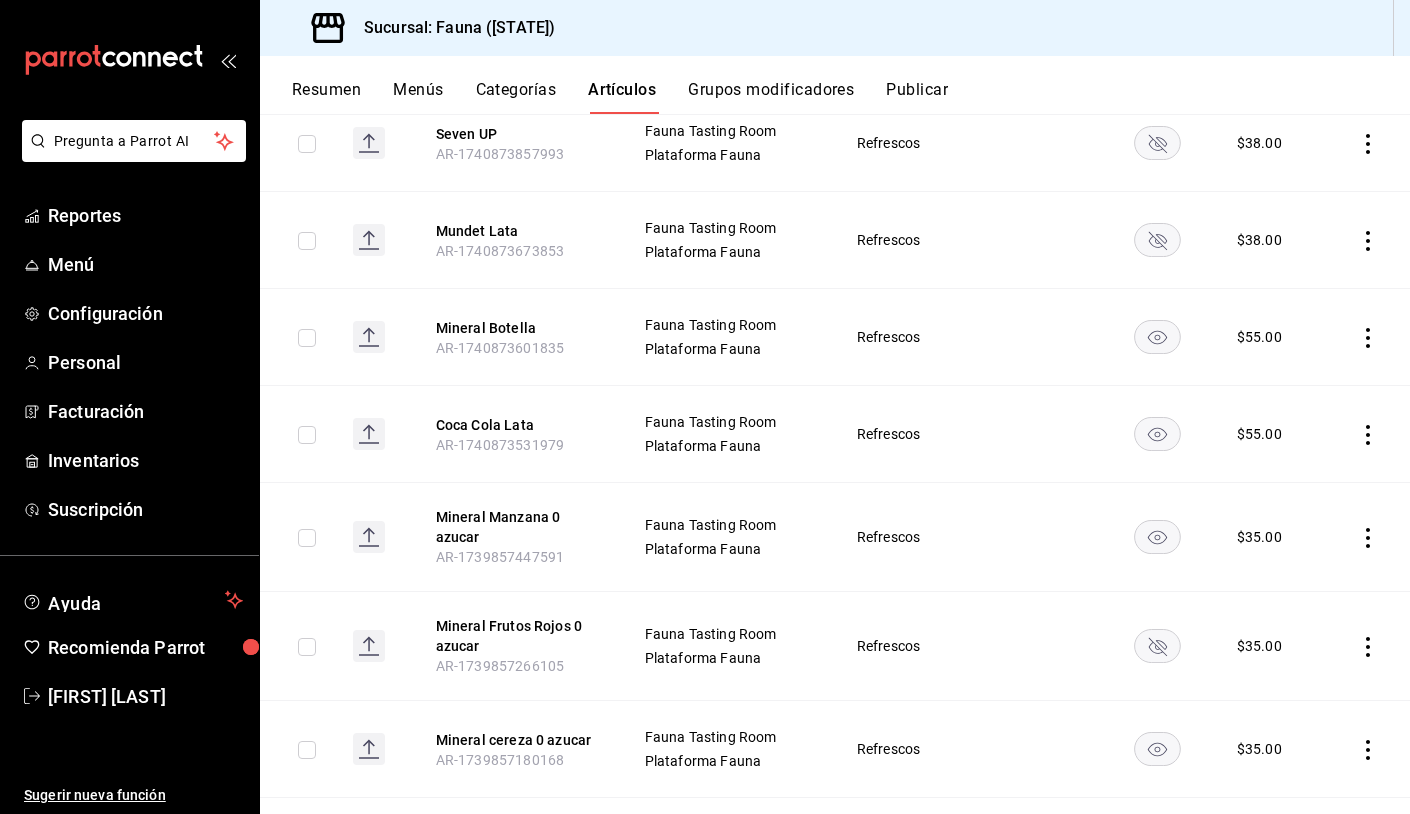 click 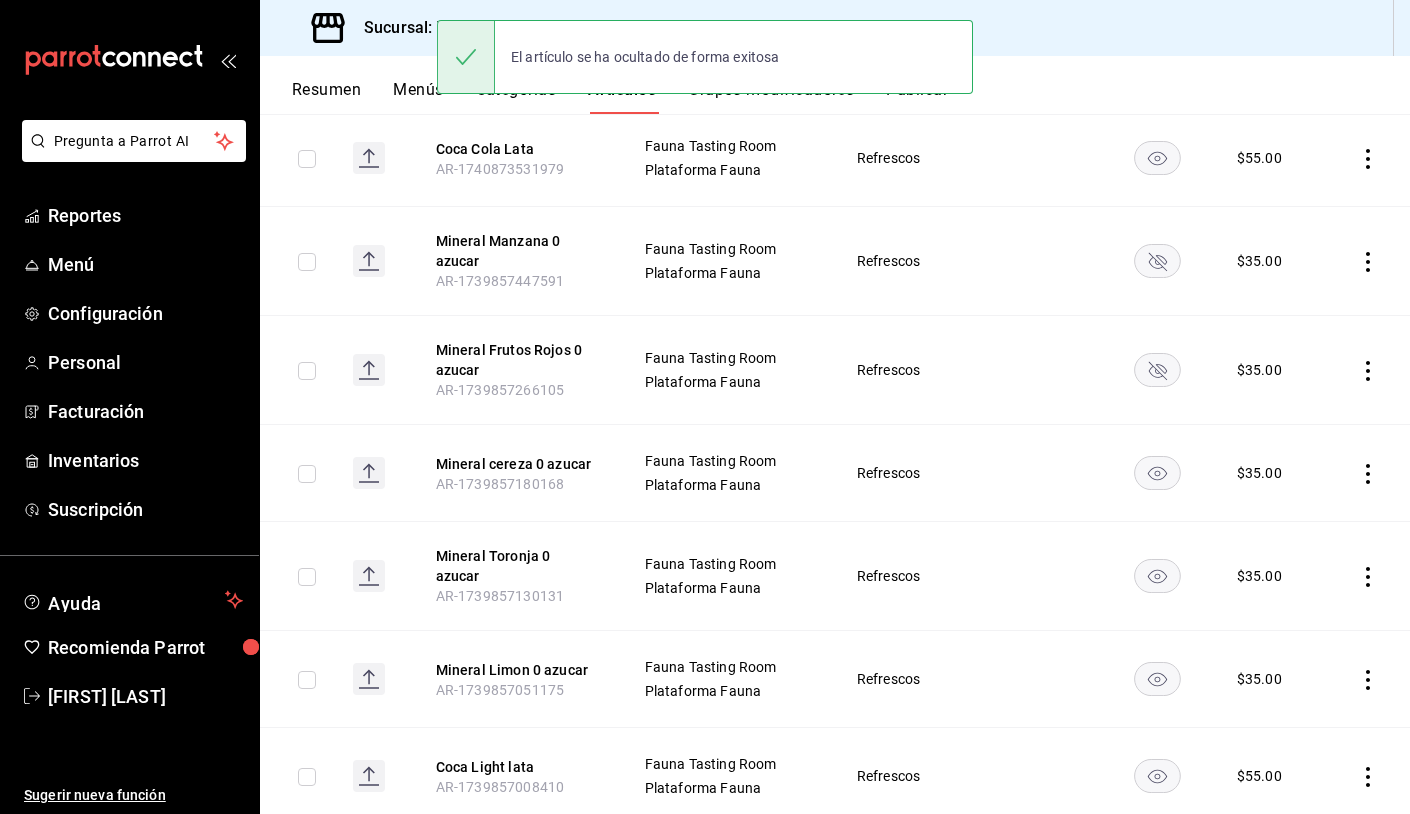 scroll, scrollTop: 786, scrollLeft: 0, axis: vertical 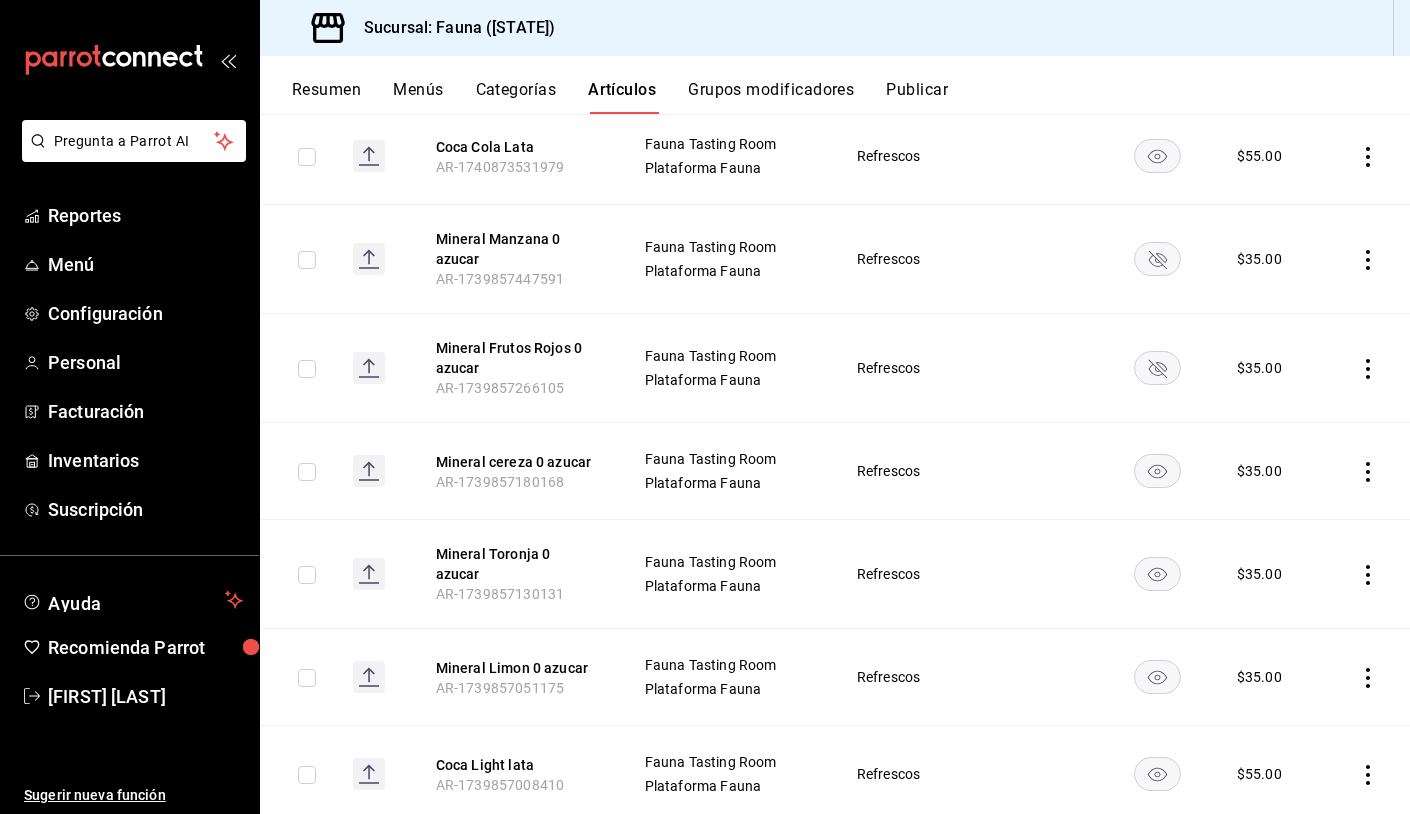 click 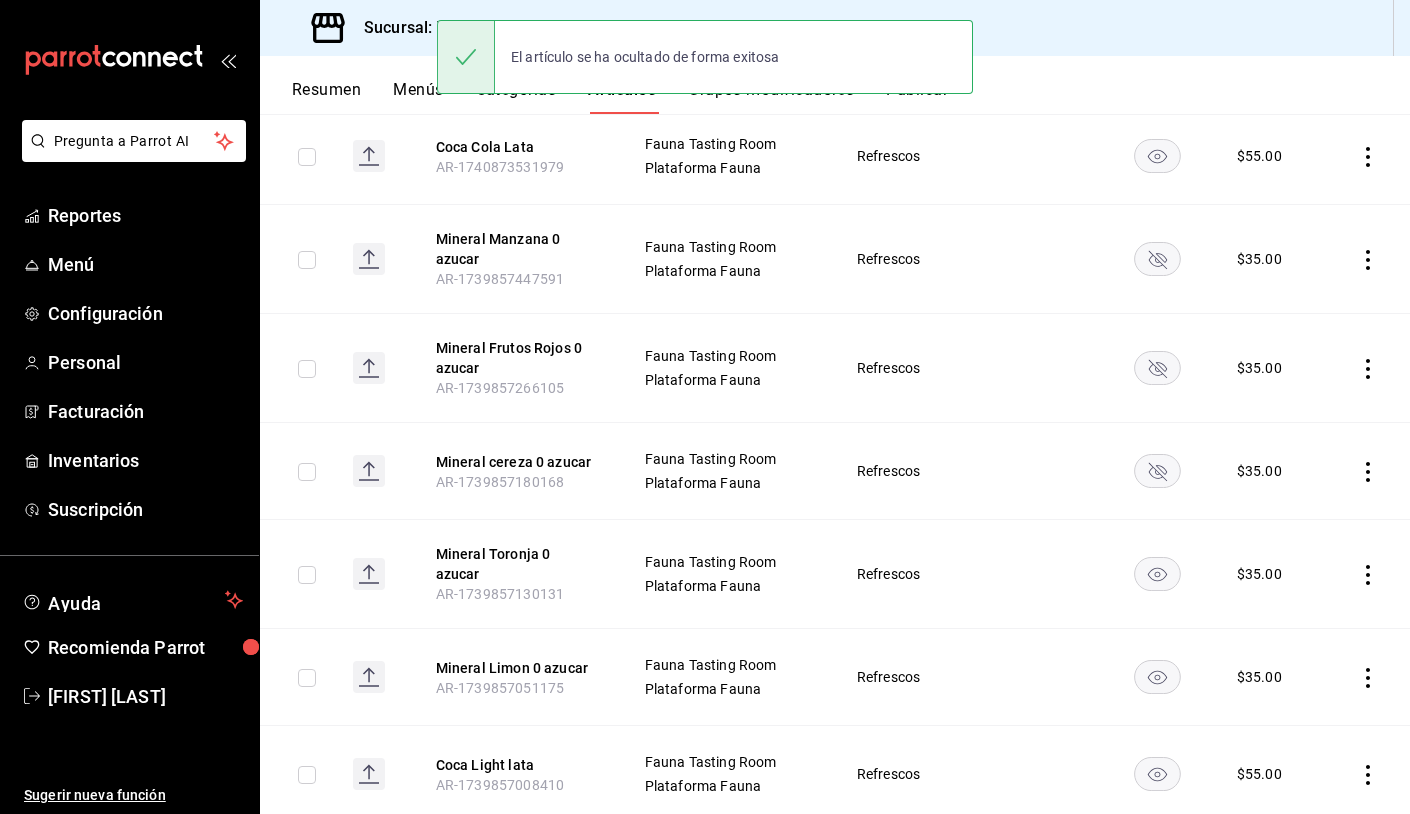 click 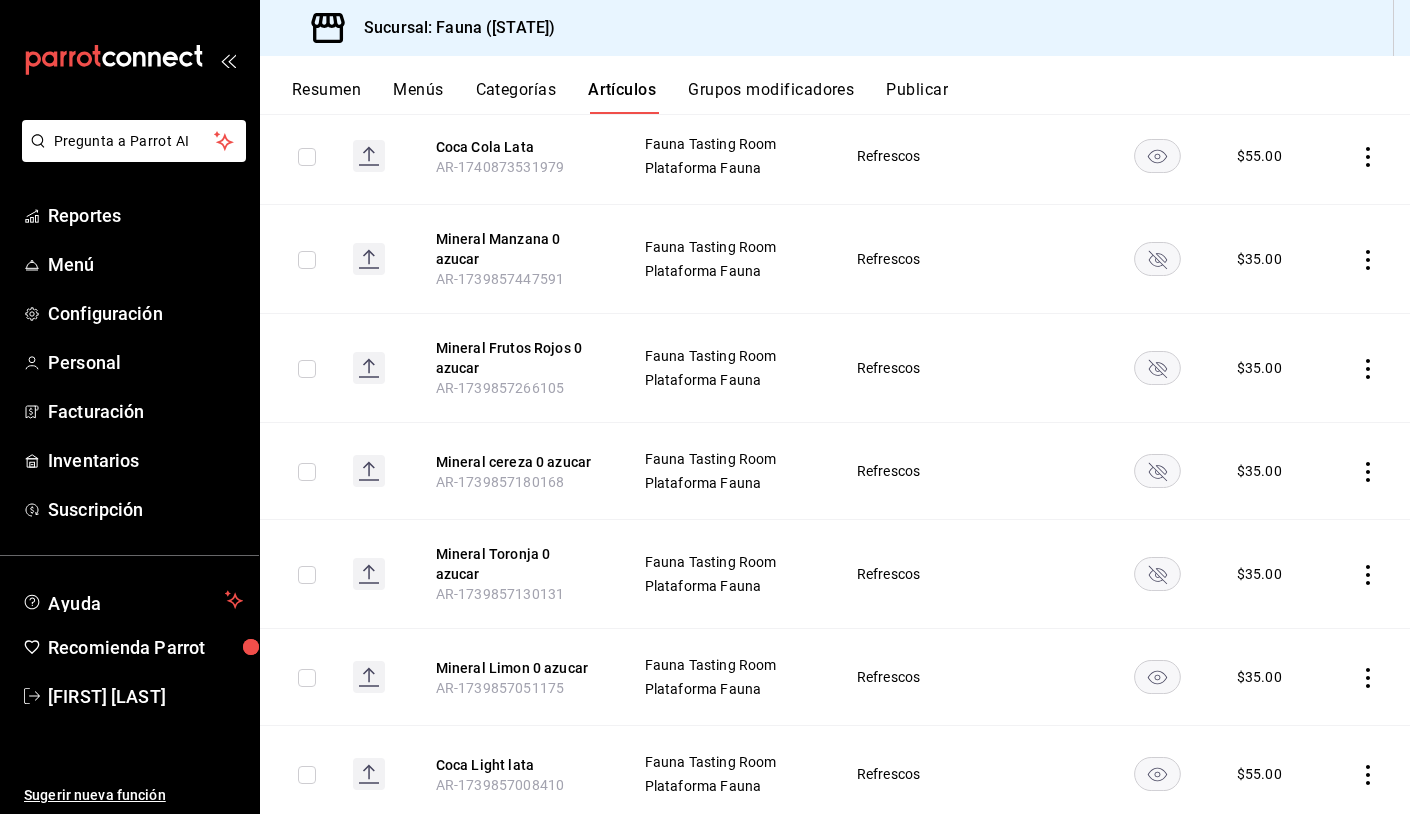 click 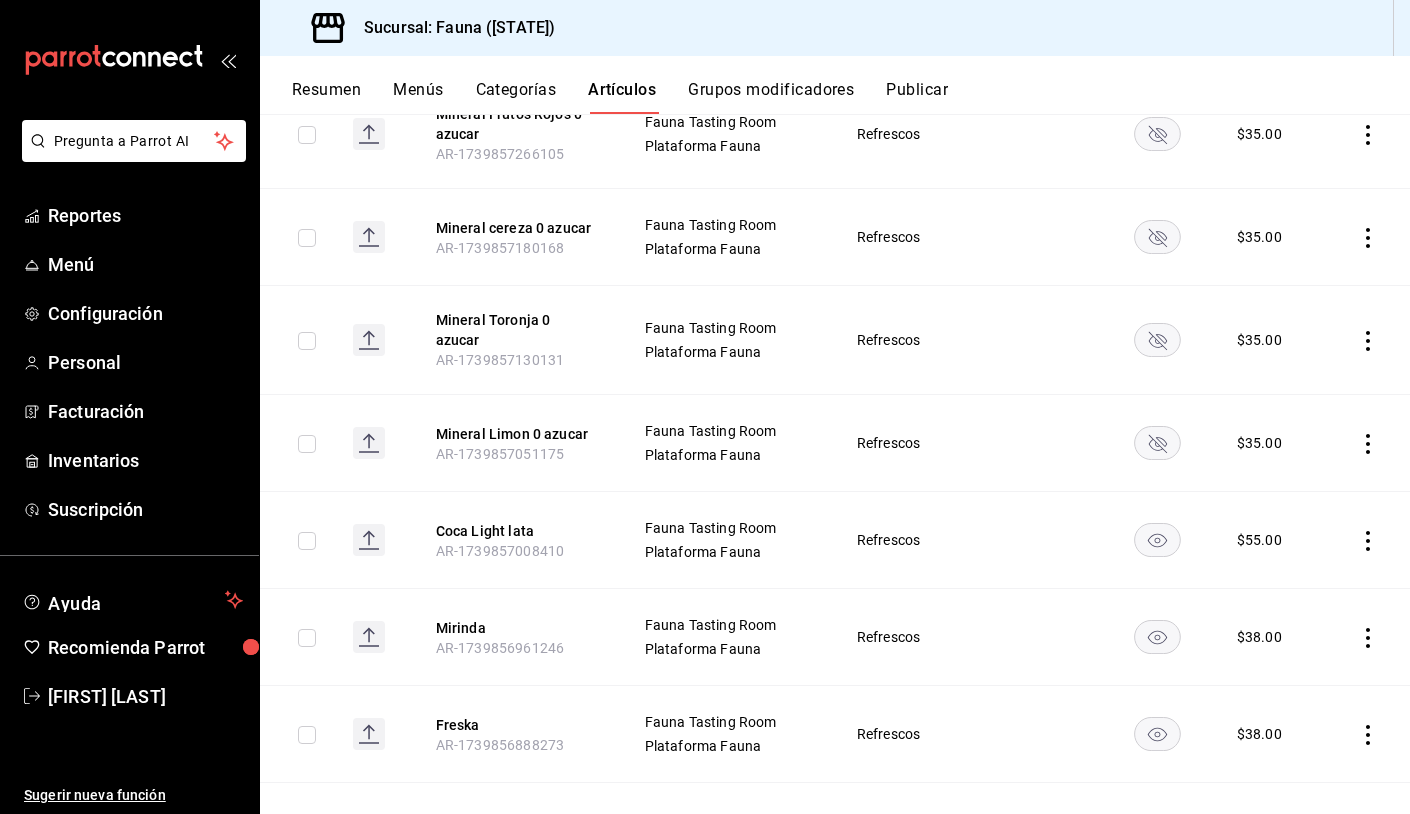 scroll, scrollTop: 1036, scrollLeft: 0, axis: vertical 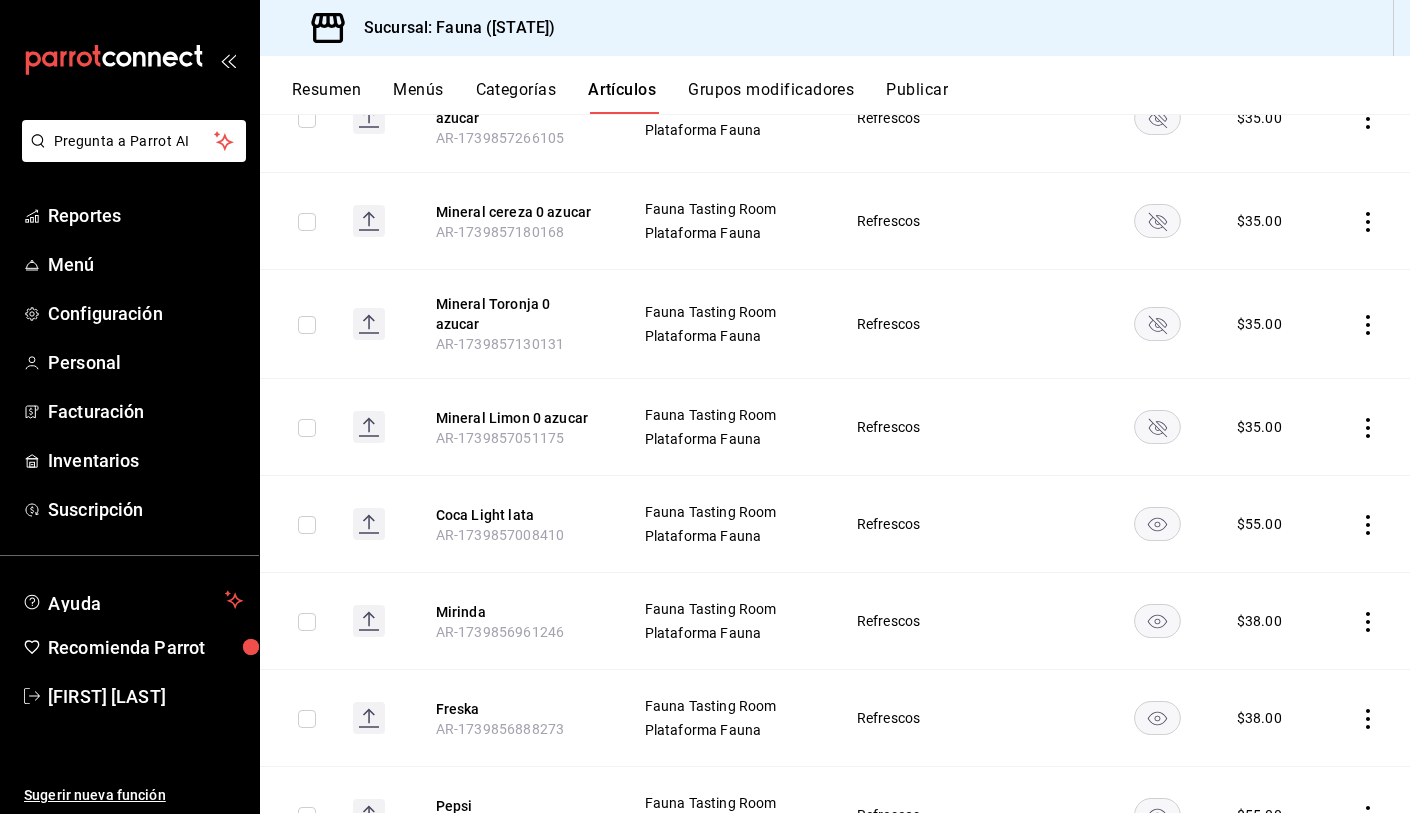 click 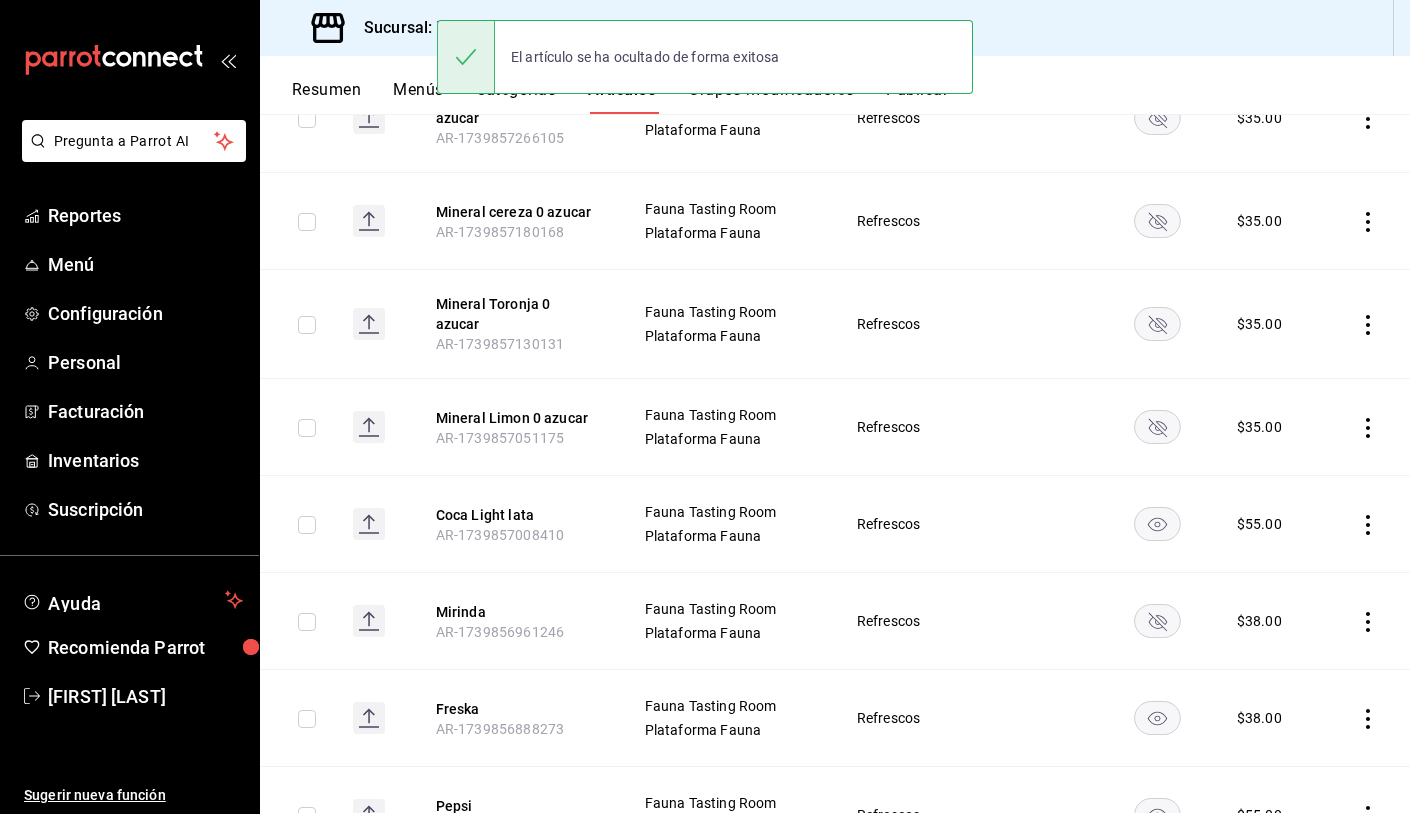 click 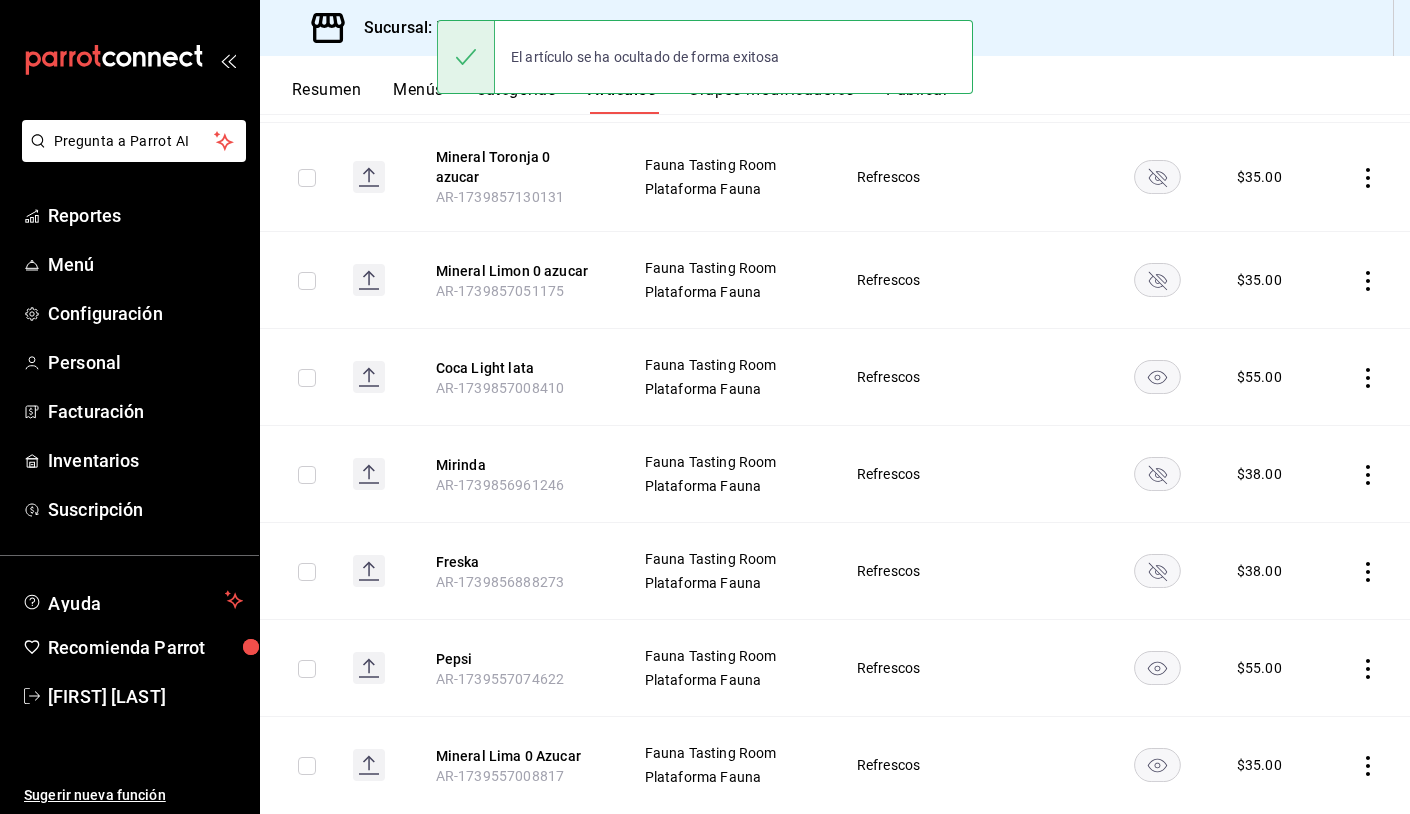 scroll, scrollTop: 1214, scrollLeft: 0, axis: vertical 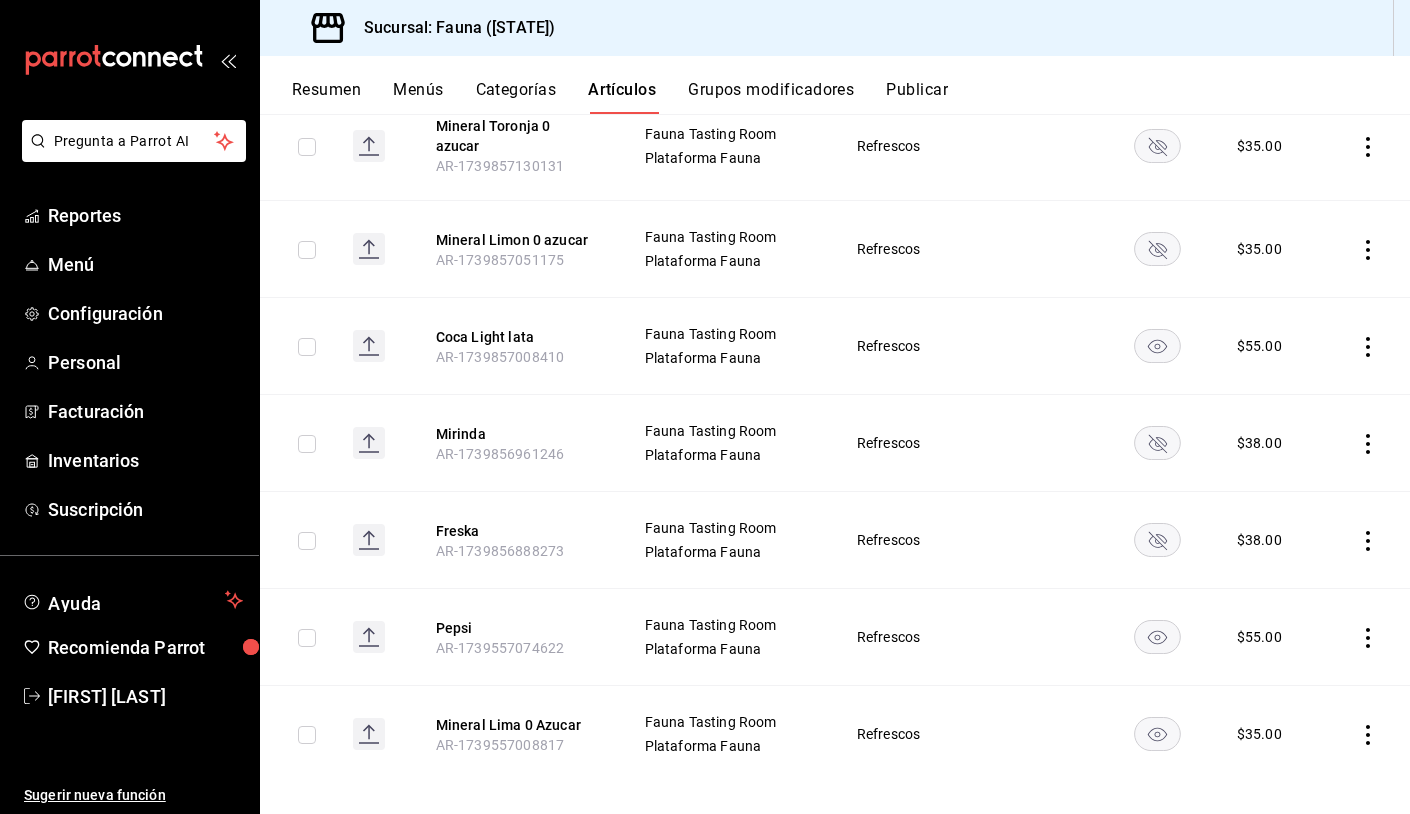 click 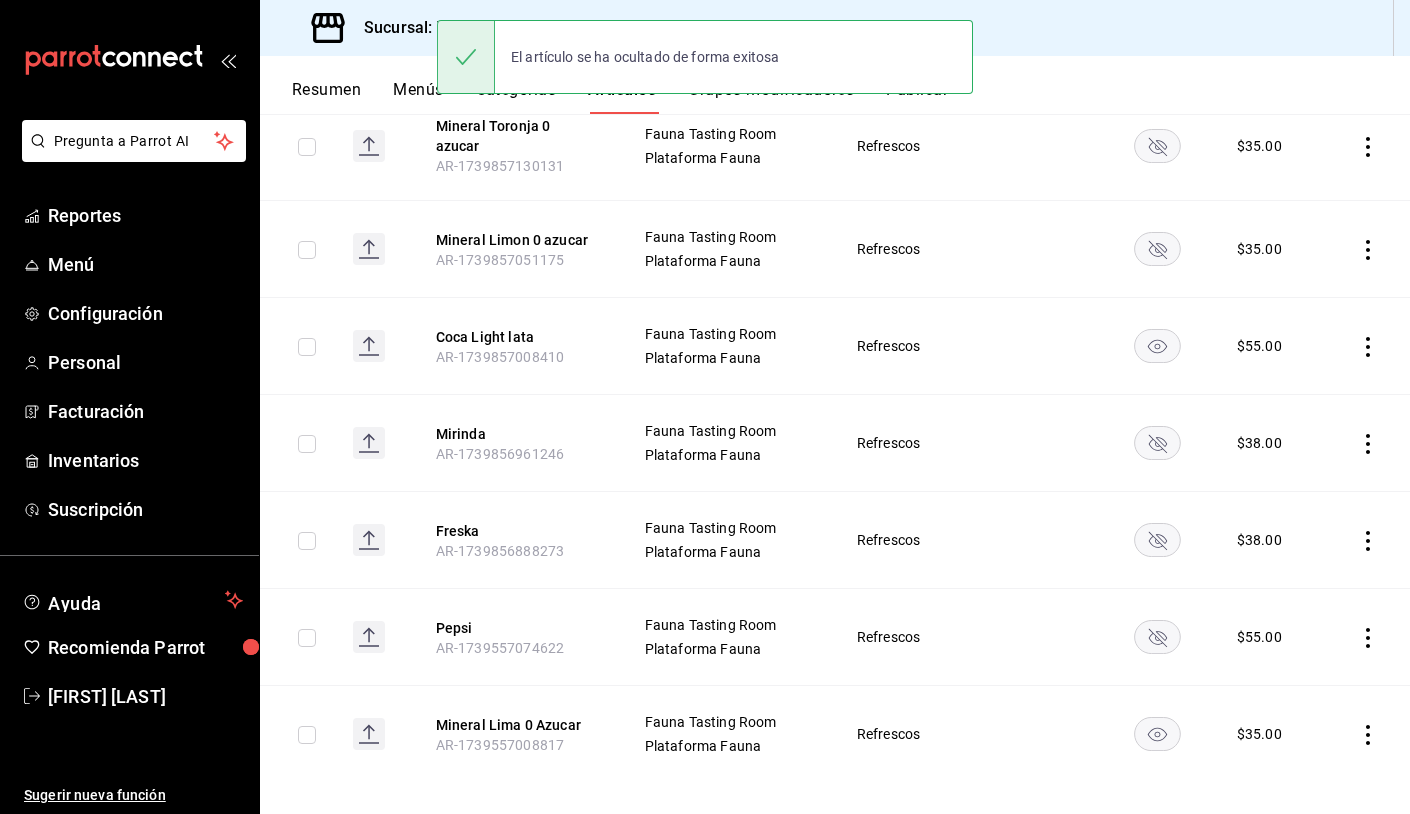 click 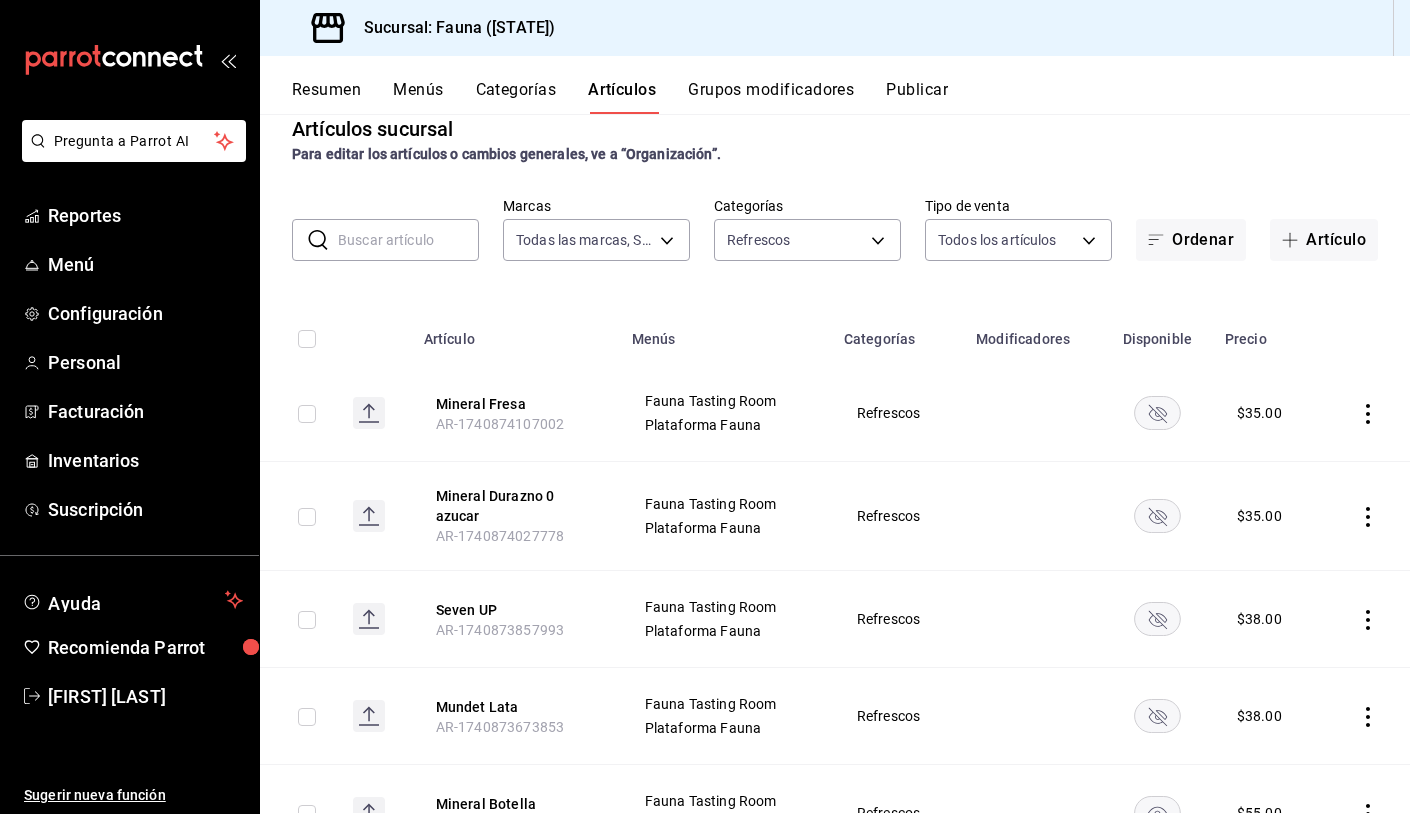 scroll, scrollTop: 0, scrollLeft: 0, axis: both 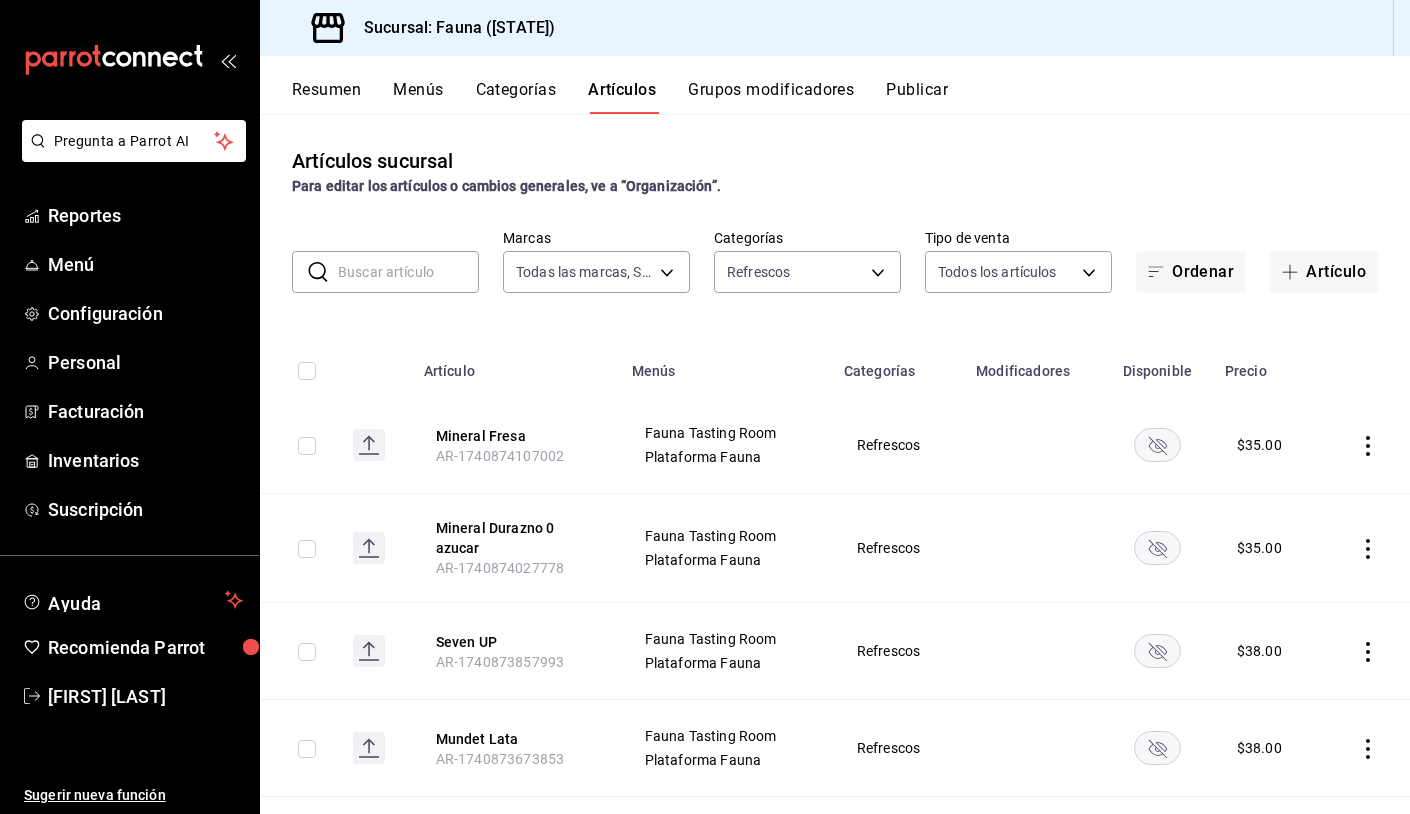 click on "Publicar" at bounding box center [917, 97] 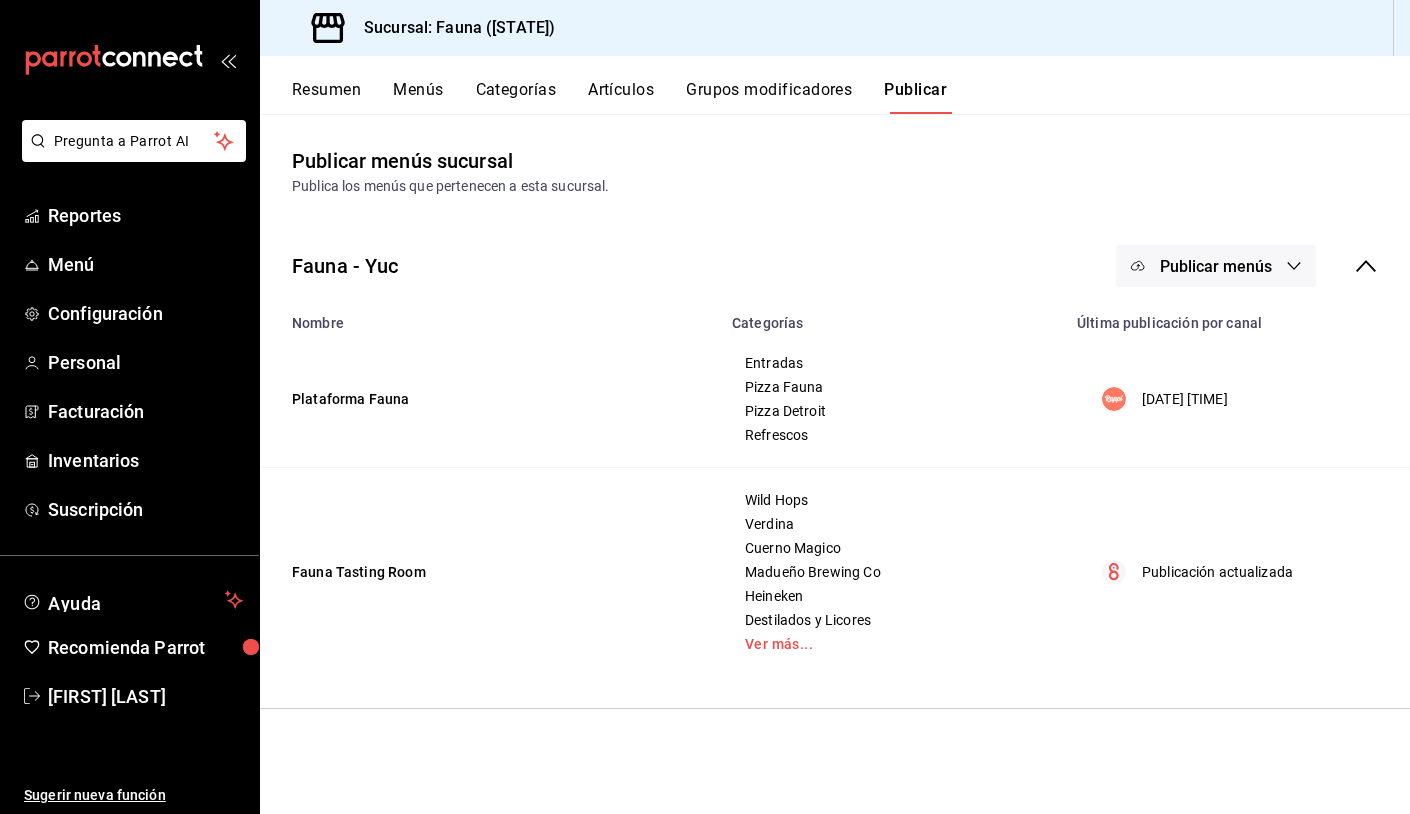 click on "Publicar menús" at bounding box center (1216, 266) 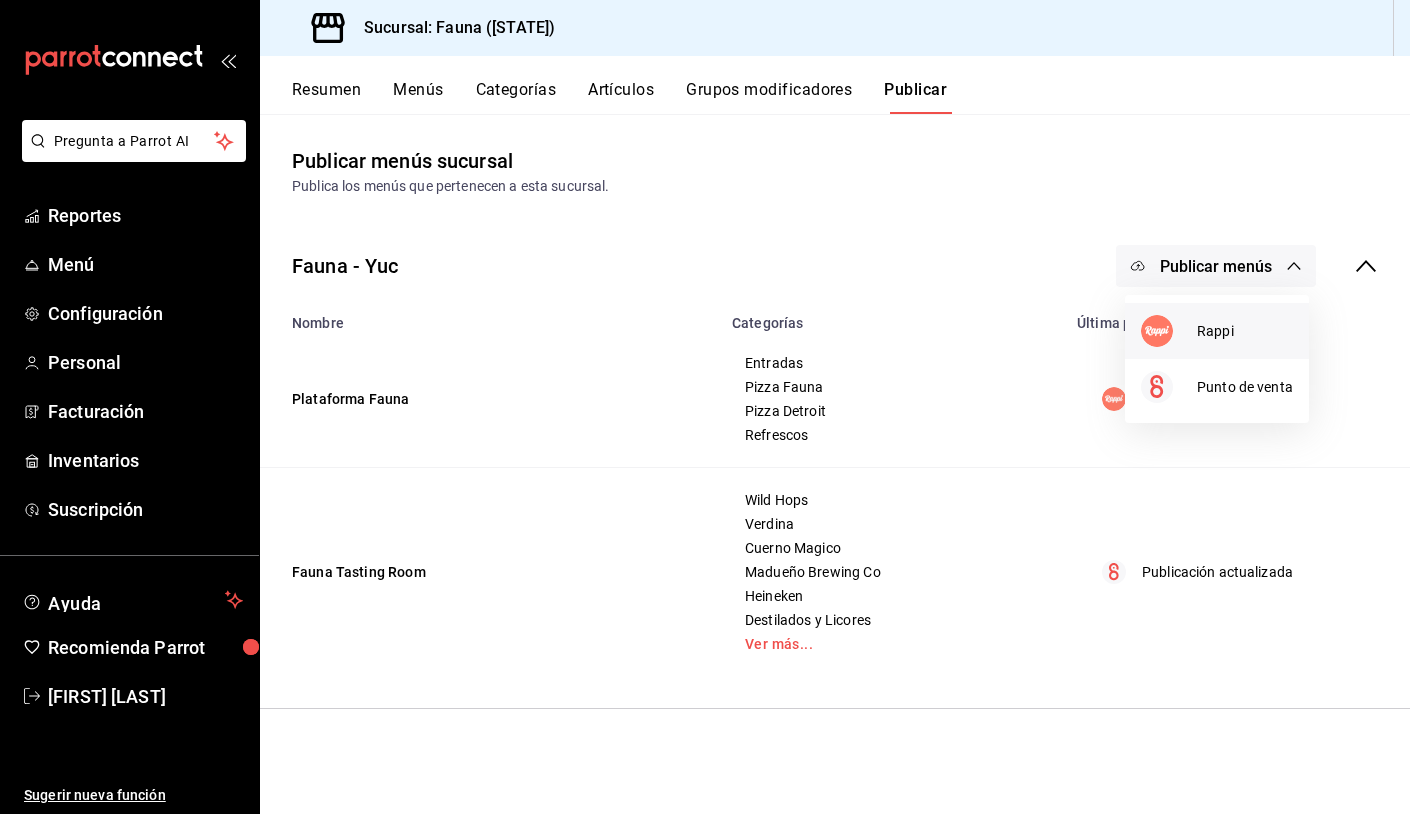 click on "Rappi" at bounding box center [1217, 331] 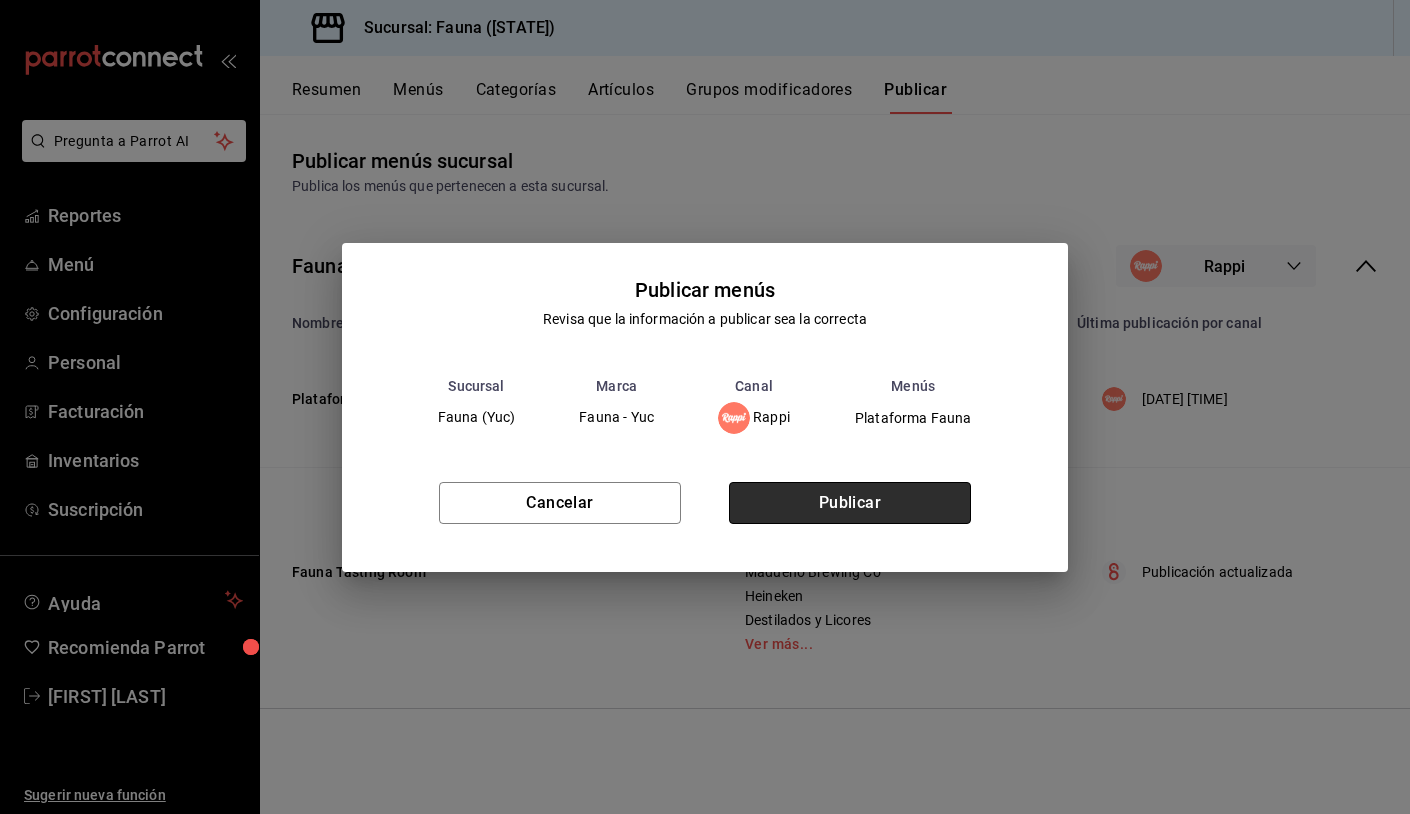 click on "Publicar" at bounding box center [850, 503] 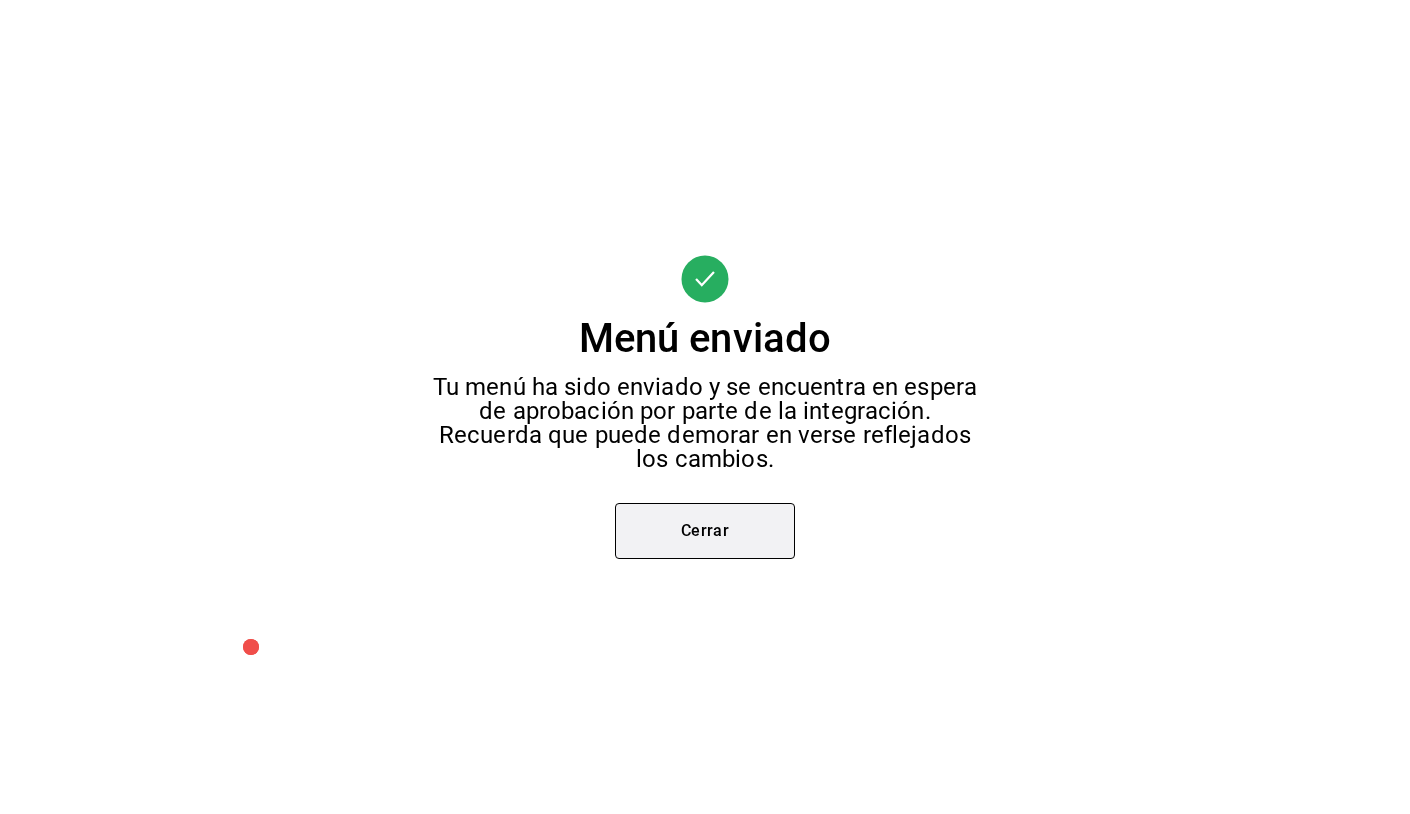 click on "Cerrar" at bounding box center (705, 531) 